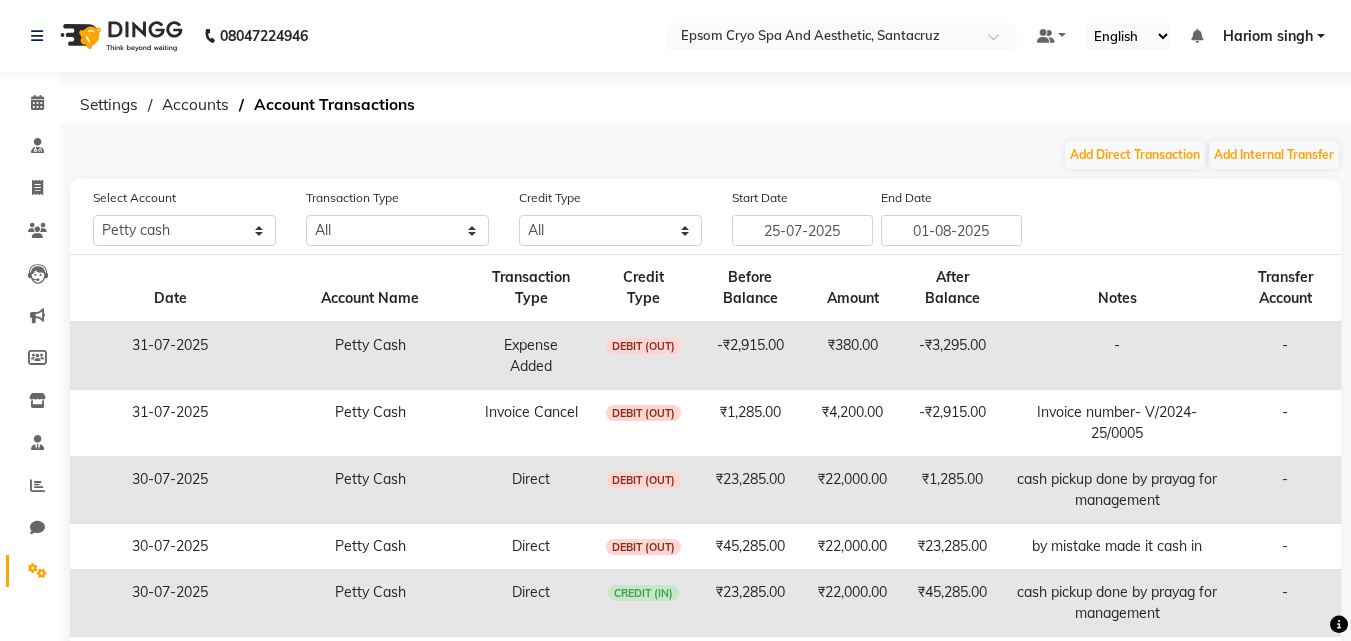 select on "7159" 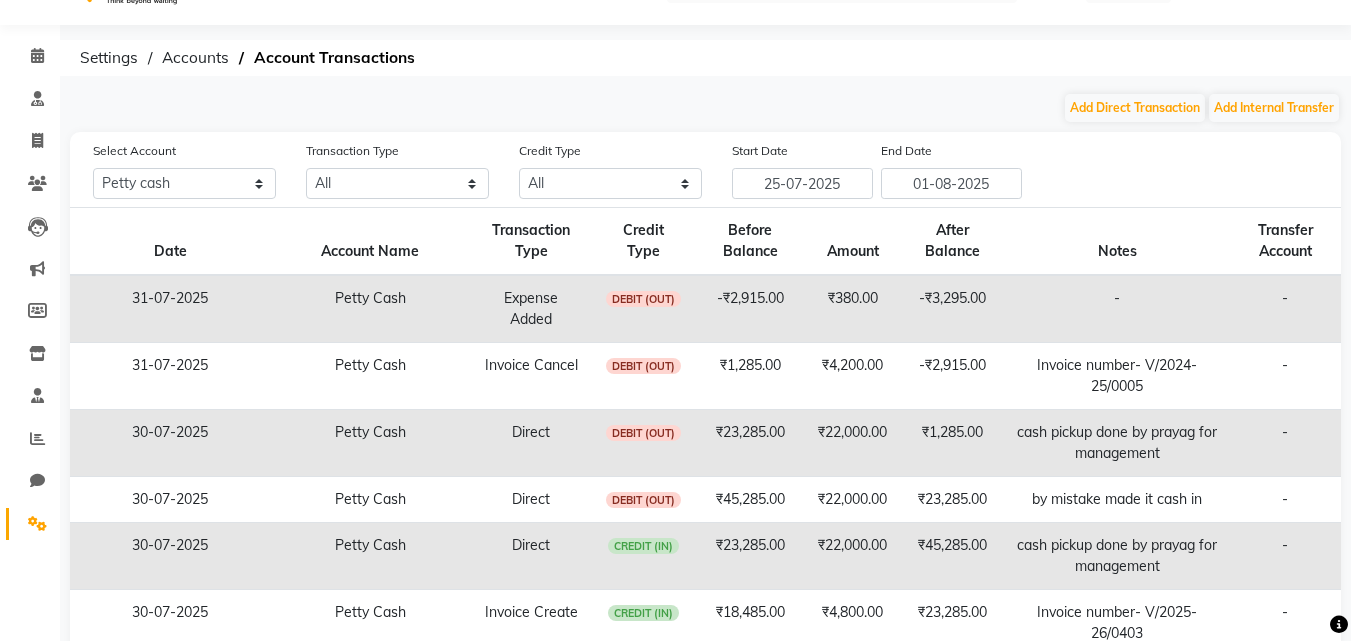 scroll, scrollTop: 0, scrollLeft: 0, axis: both 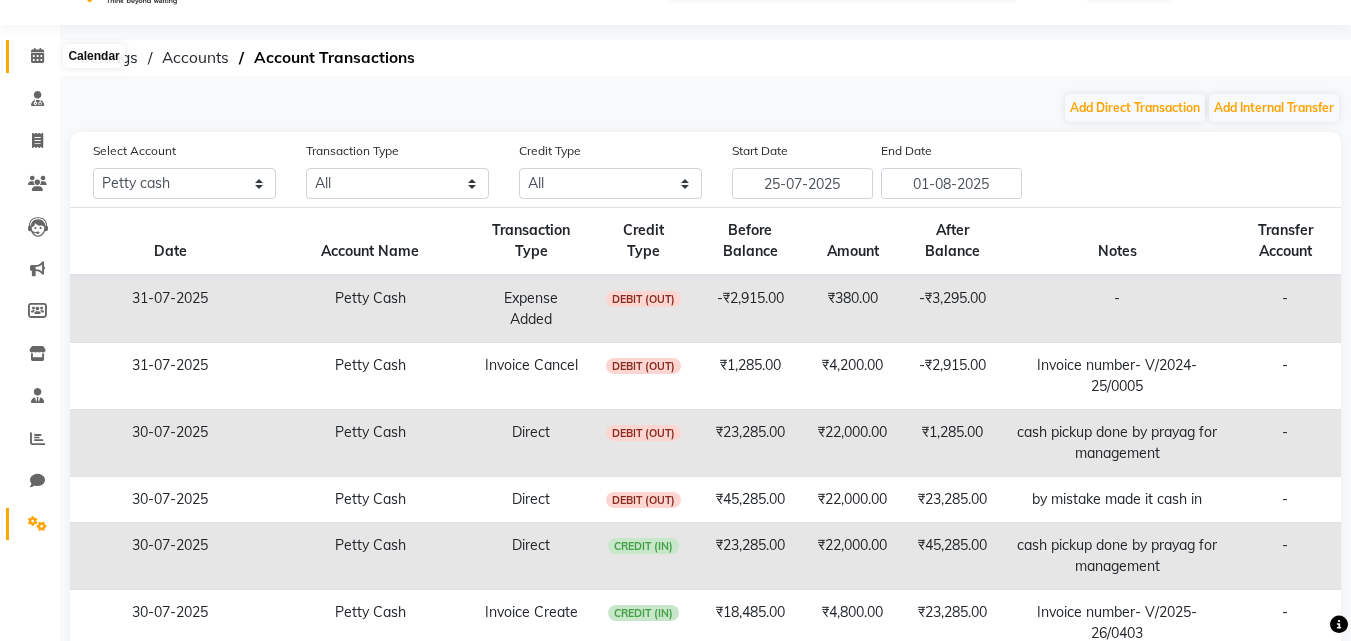 click 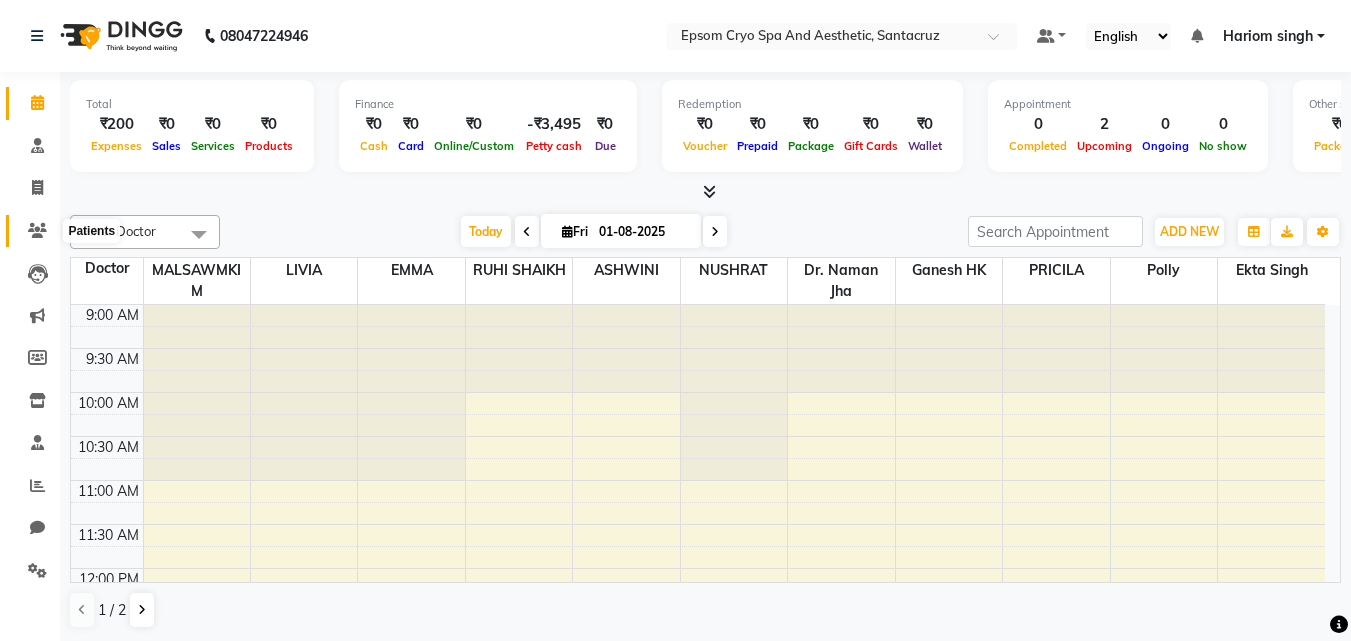 click 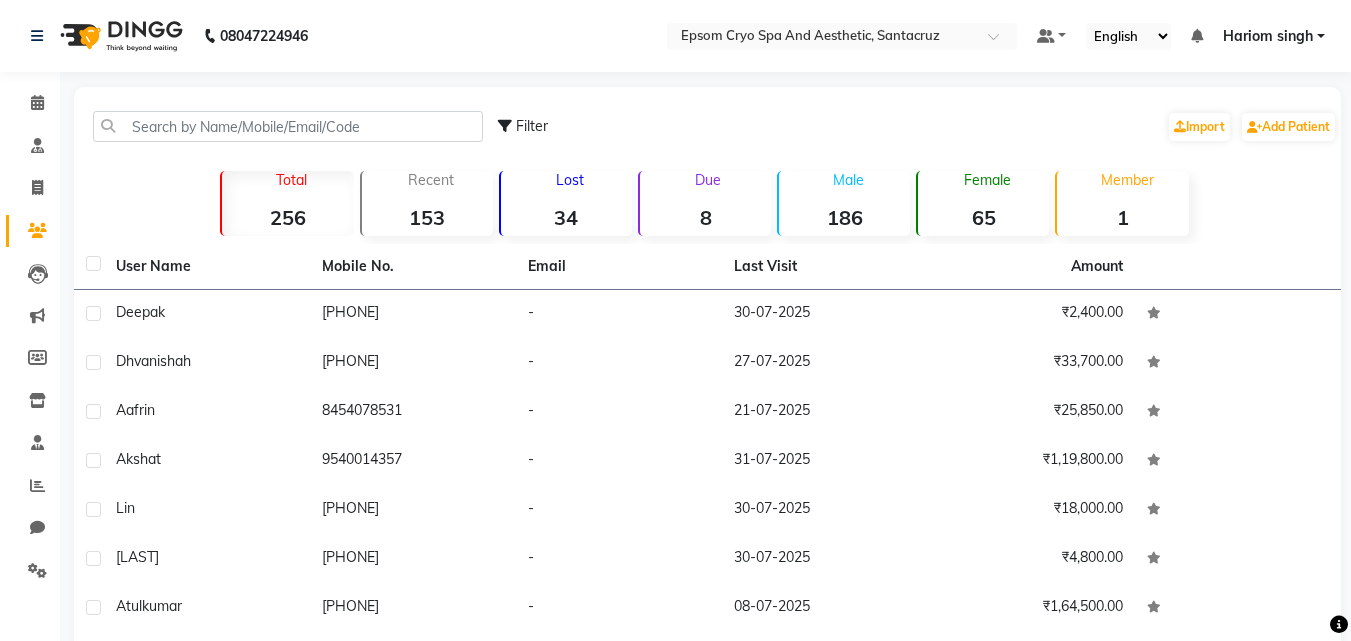 click on "Lost  34" 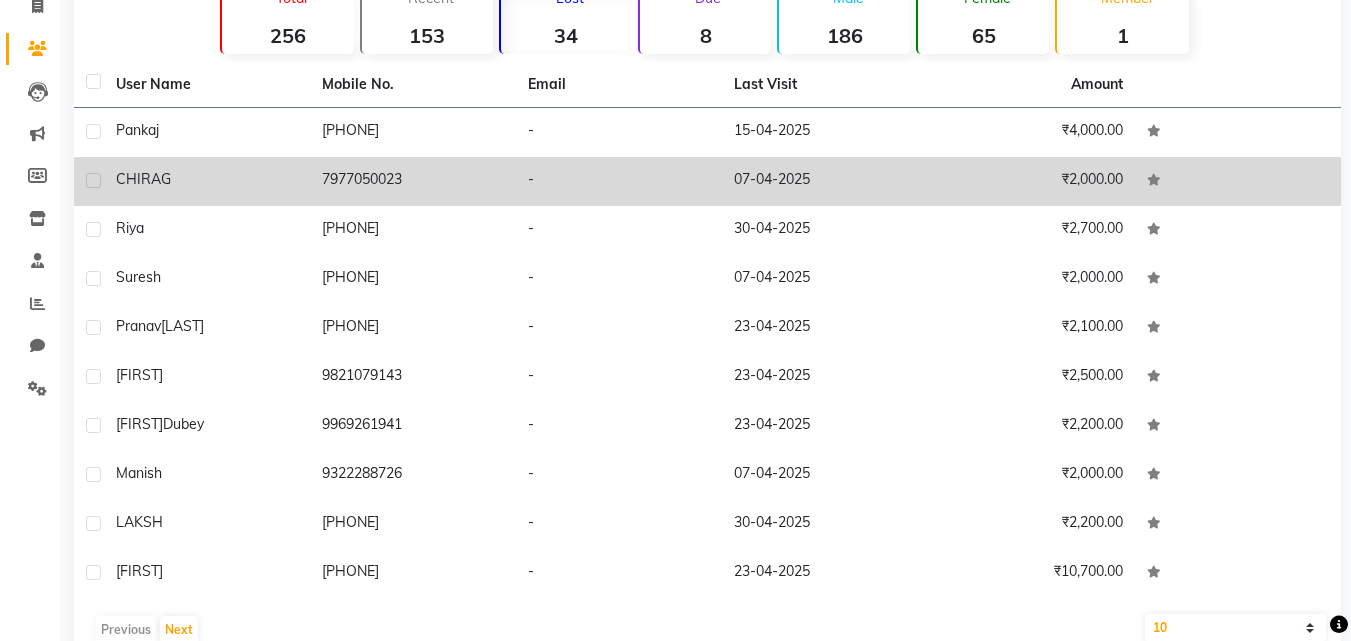 scroll, scrollTop: 225, scrollLeft: 0, axis: vertical 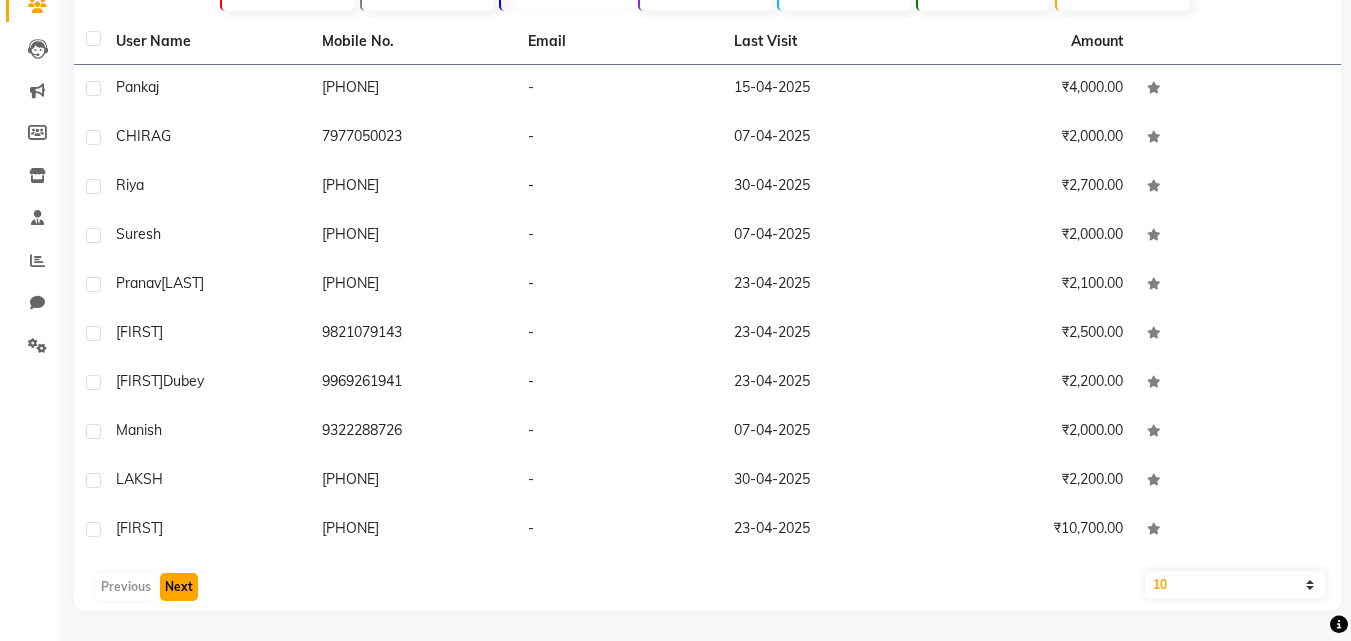 click on "Next" 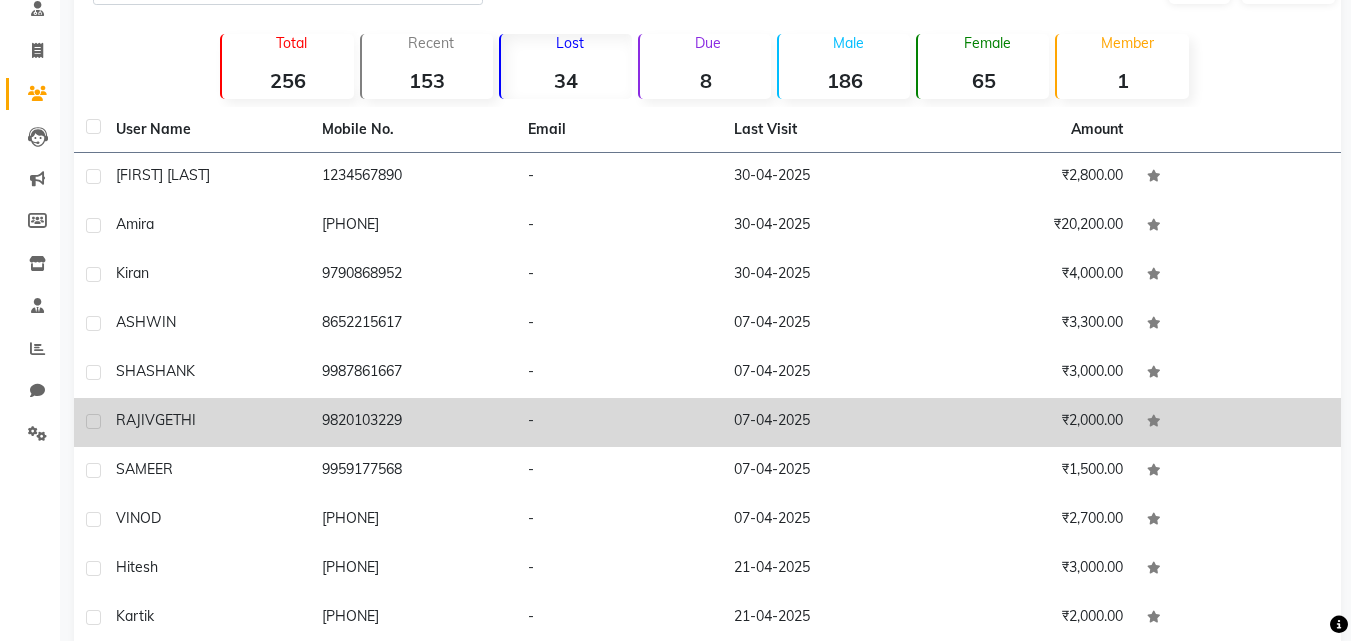 scroll, scrollTop: 225, scrollLeft: 0, axis: vertical 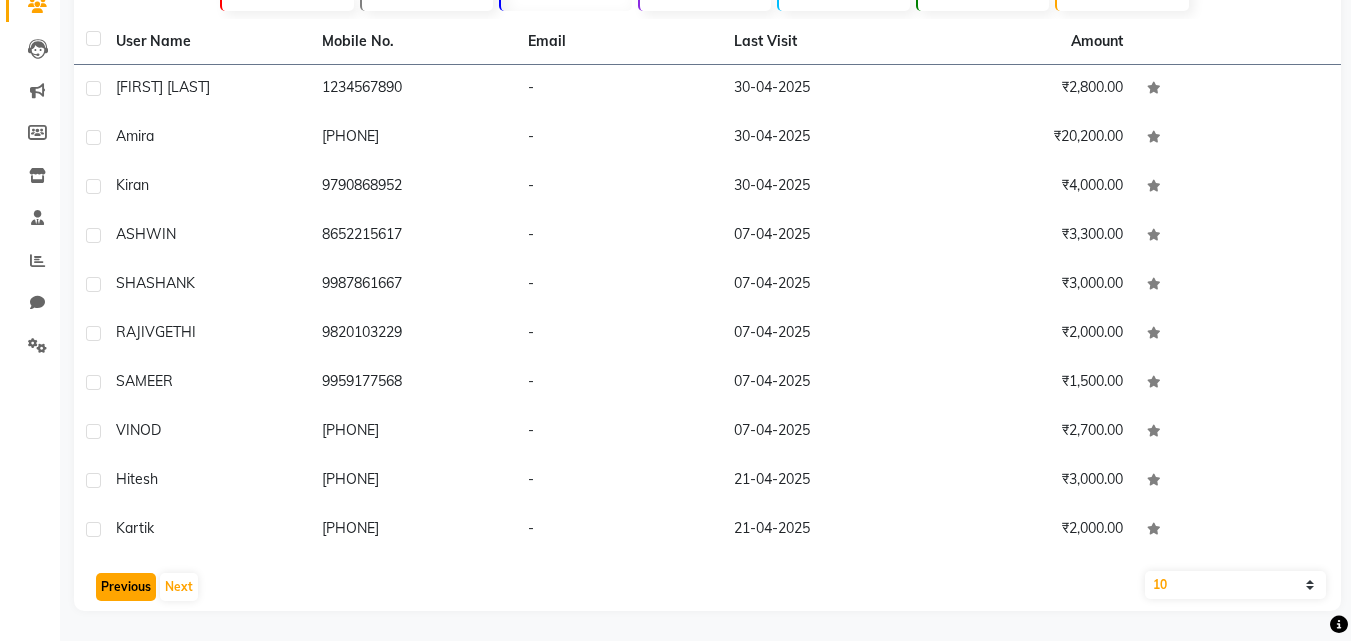 click on "Previous" 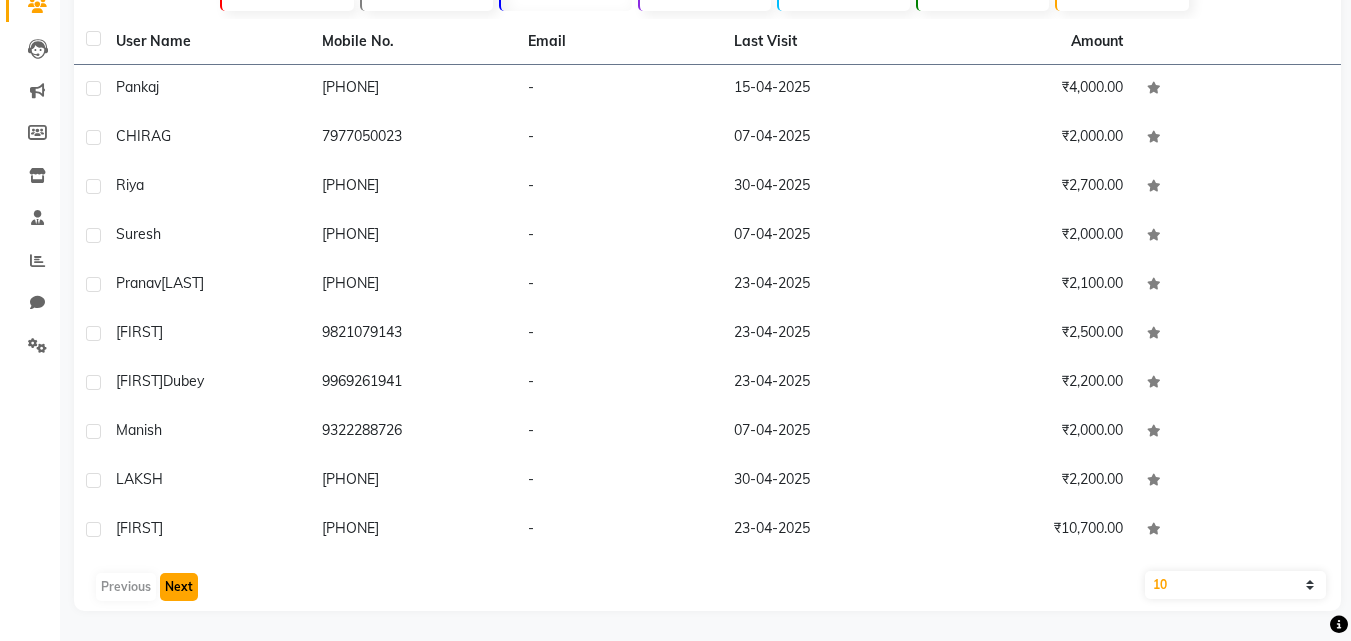 click on "Next" 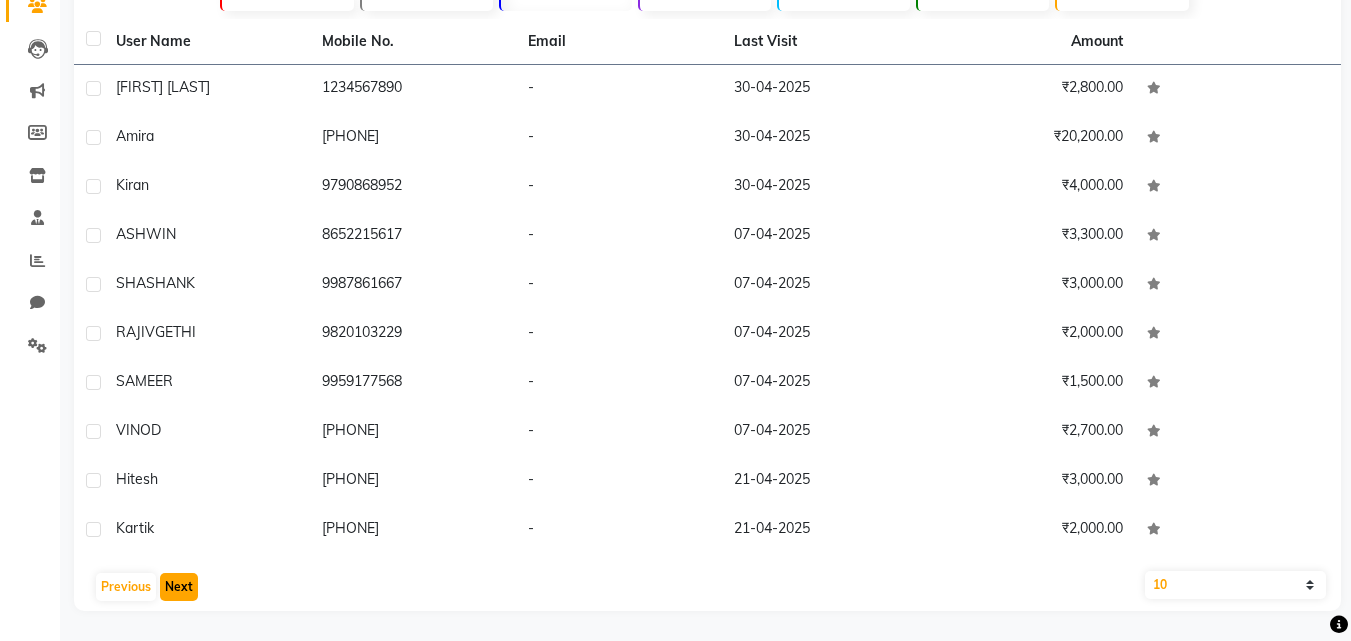 click on "Next" 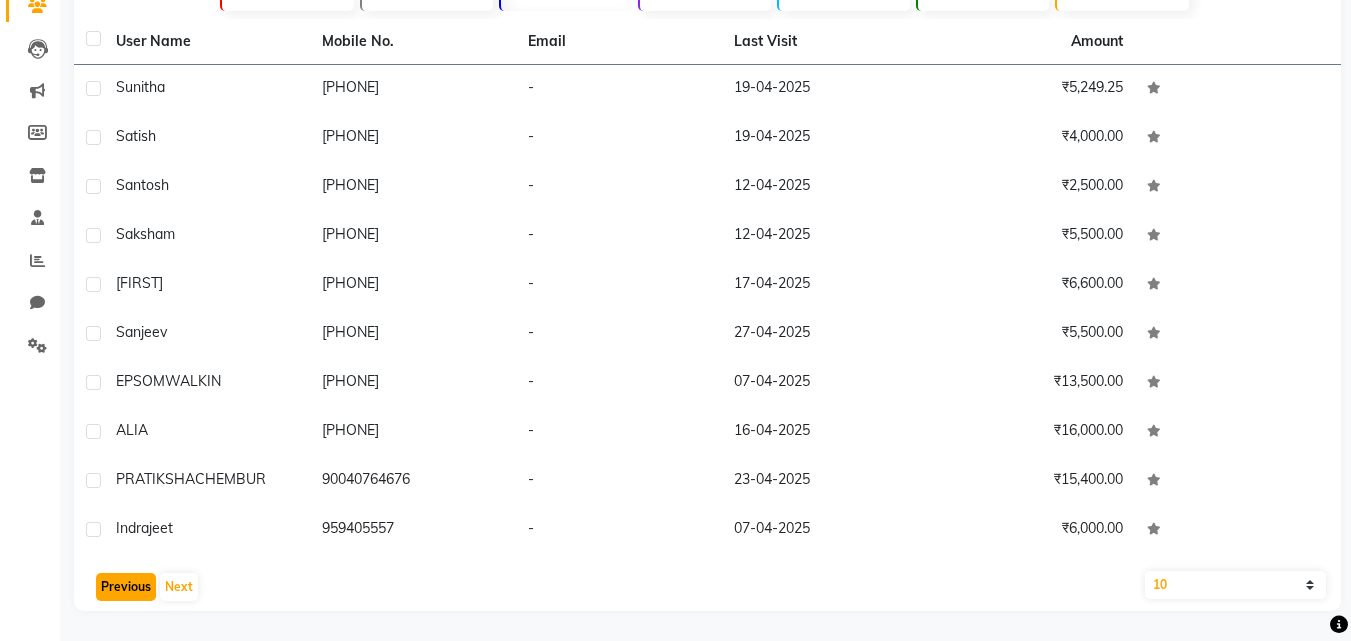 click on "Previous" 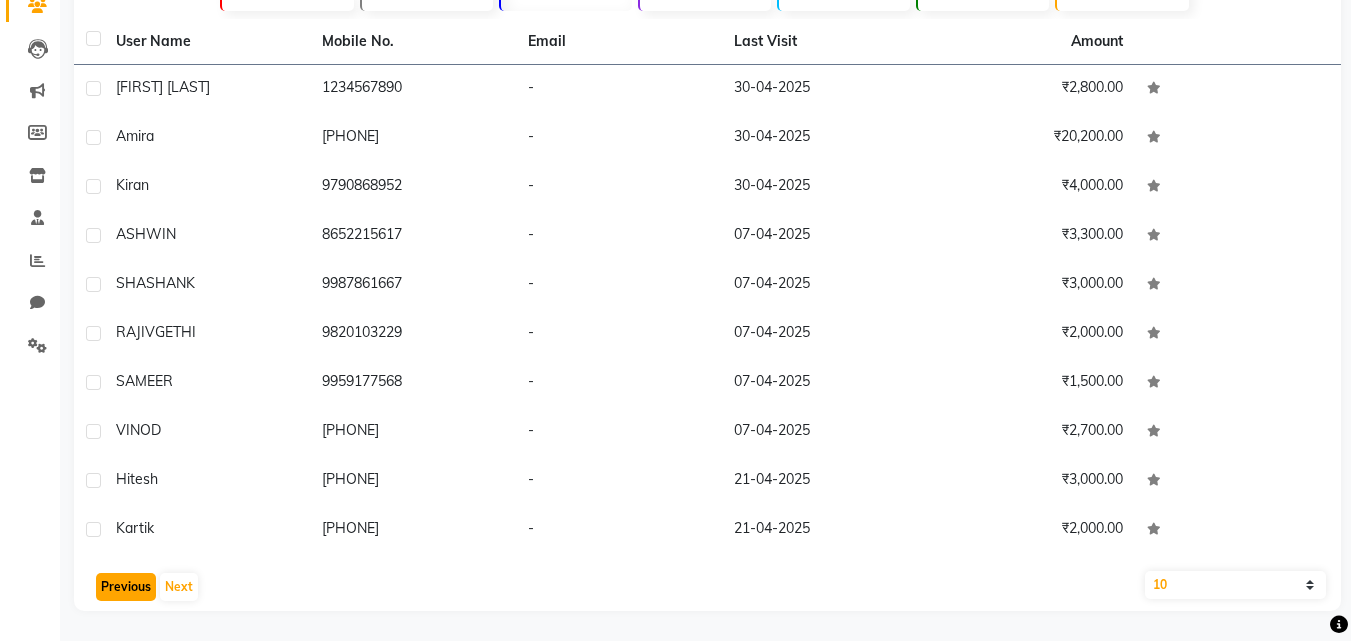 click on "Previous" 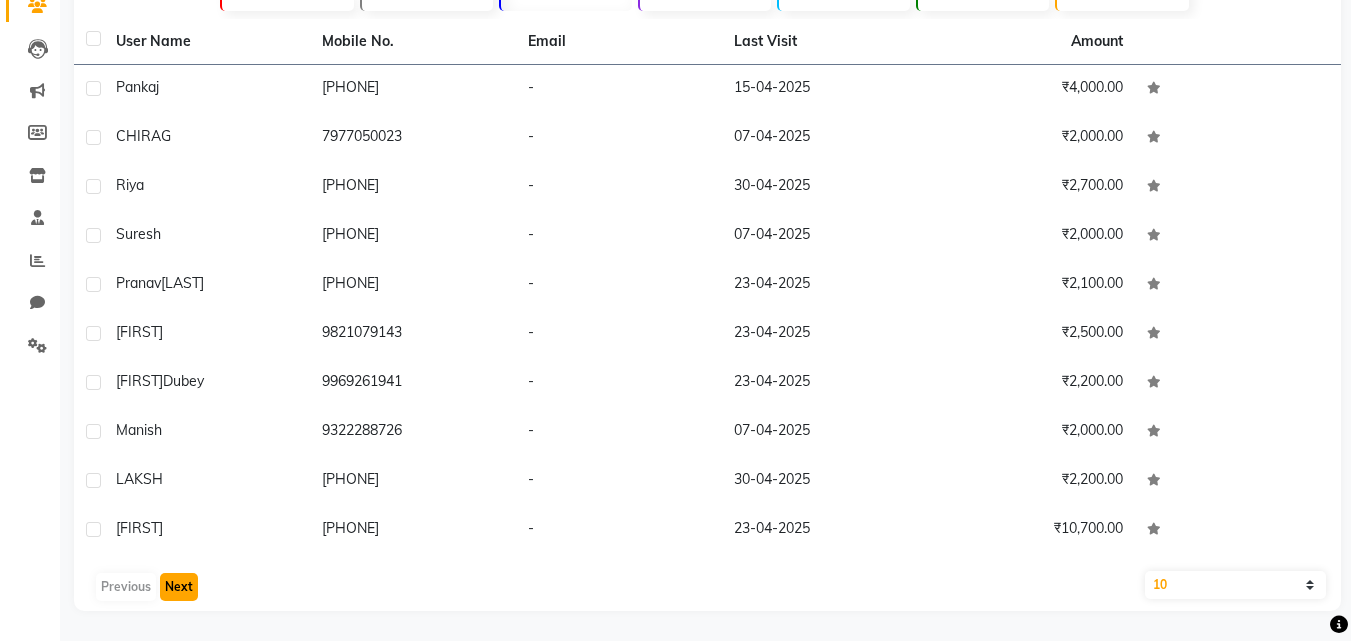 click on "Next" 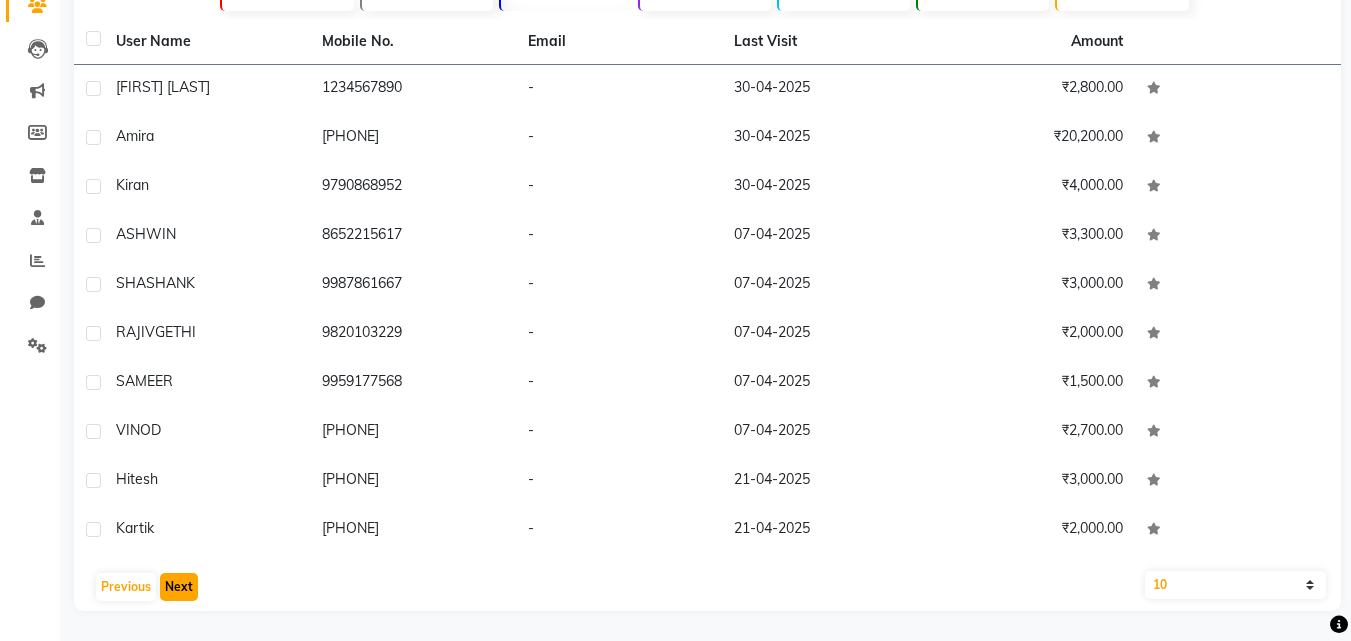click on "Next" 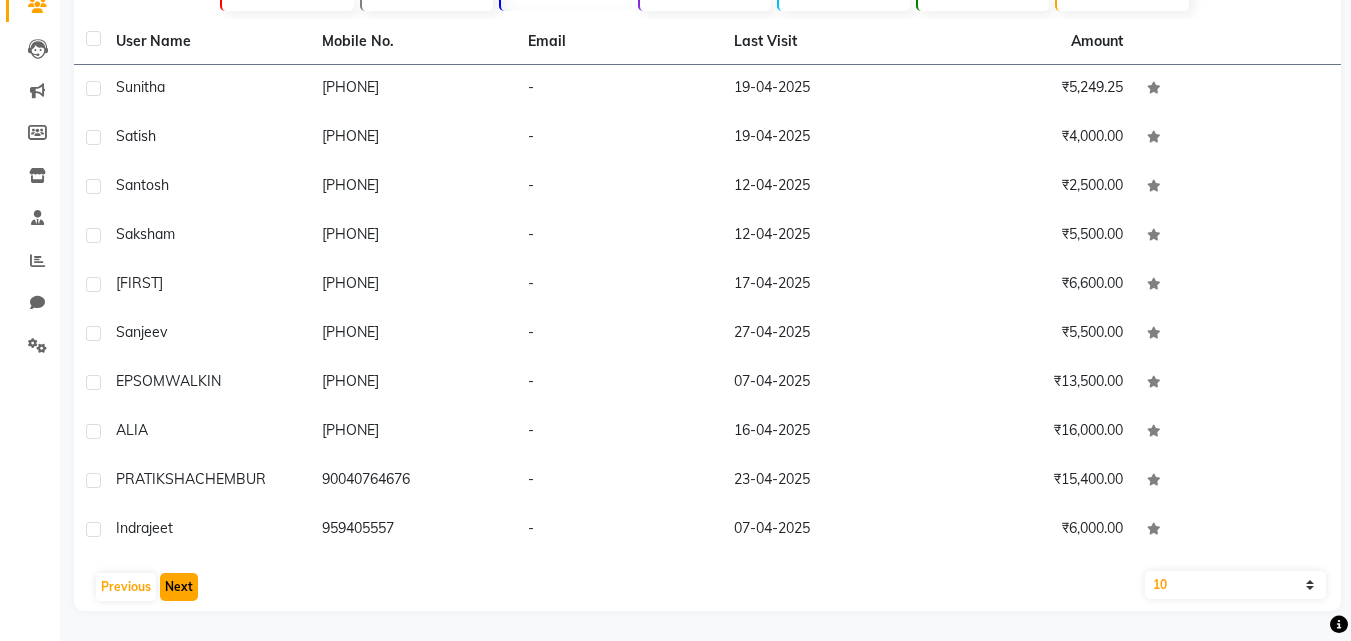 click on "Next" 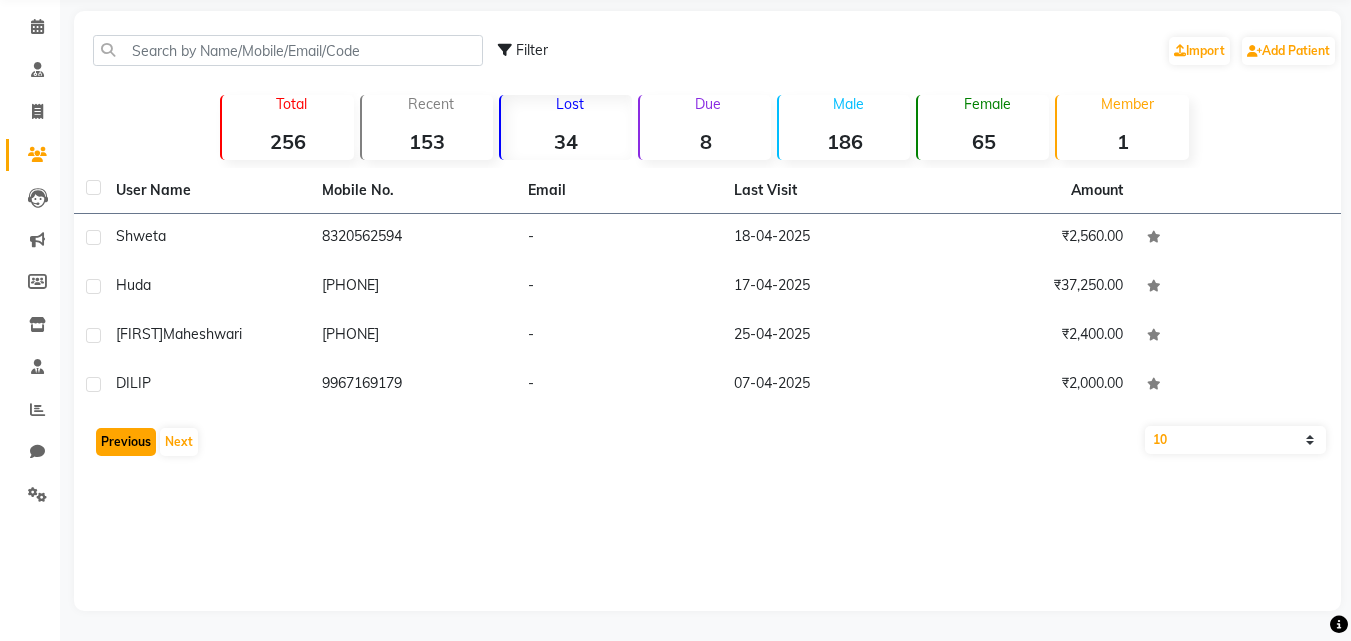 click on "Previous" 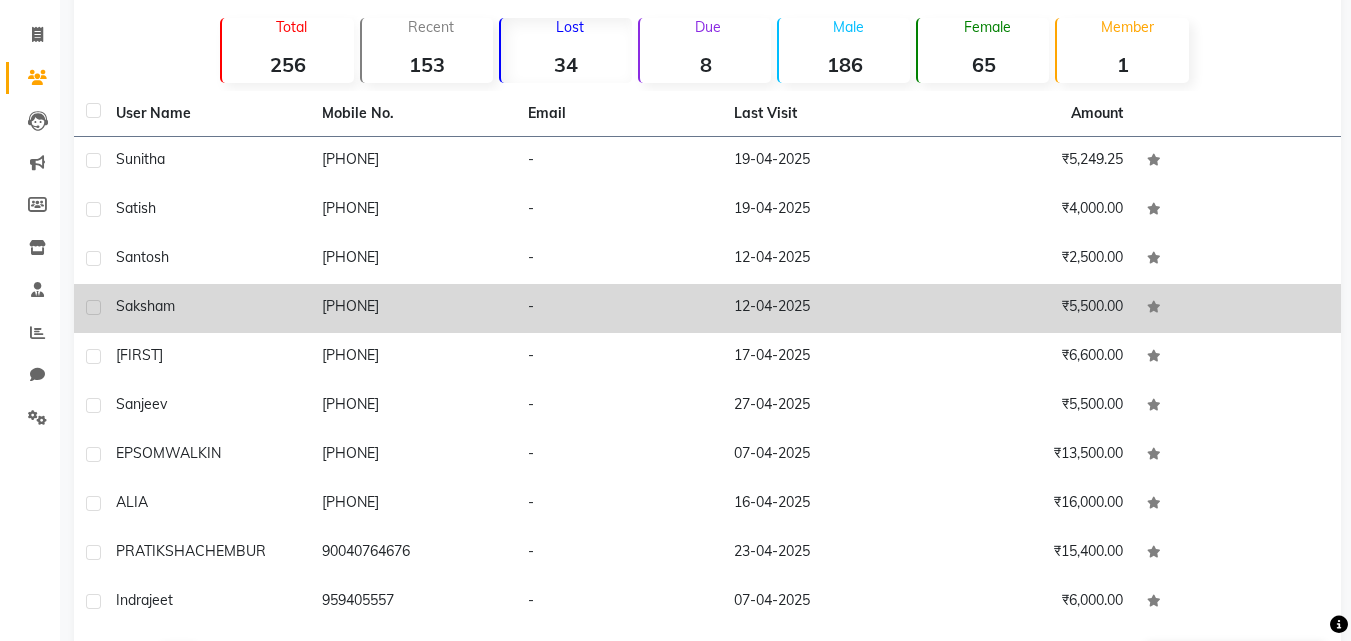 scroll, scrollTop: 225, scrollLeft: 0, axis: vertical 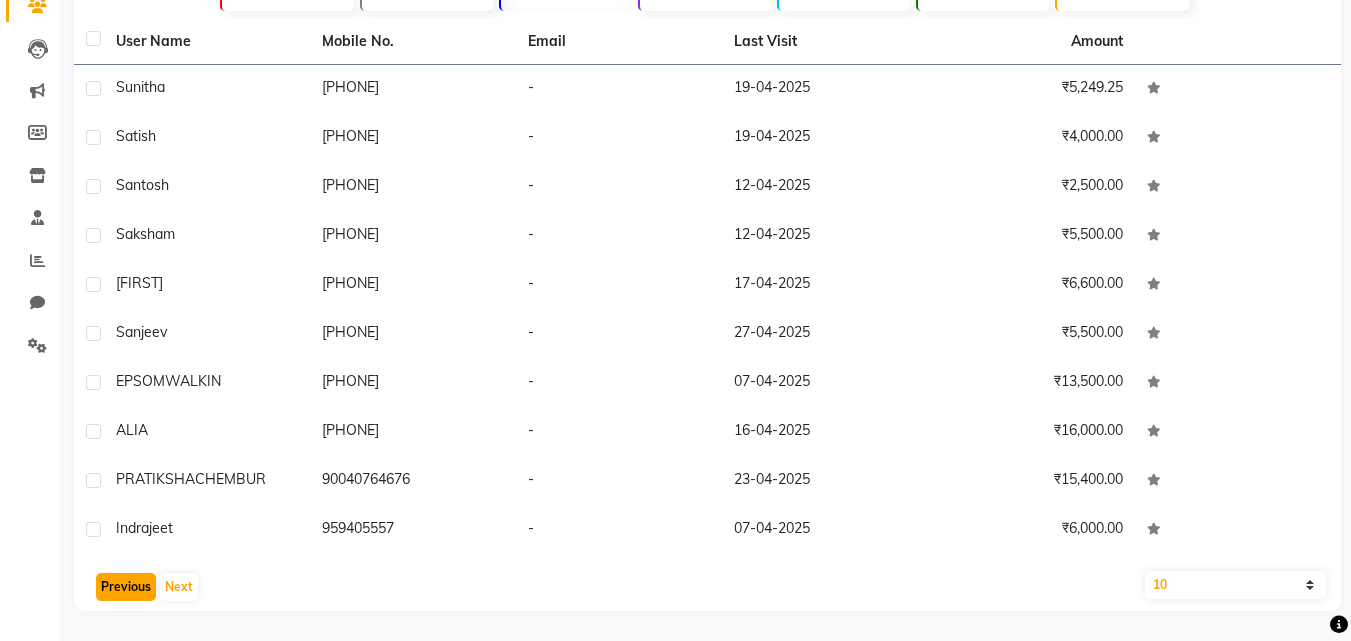 click on "Previous" 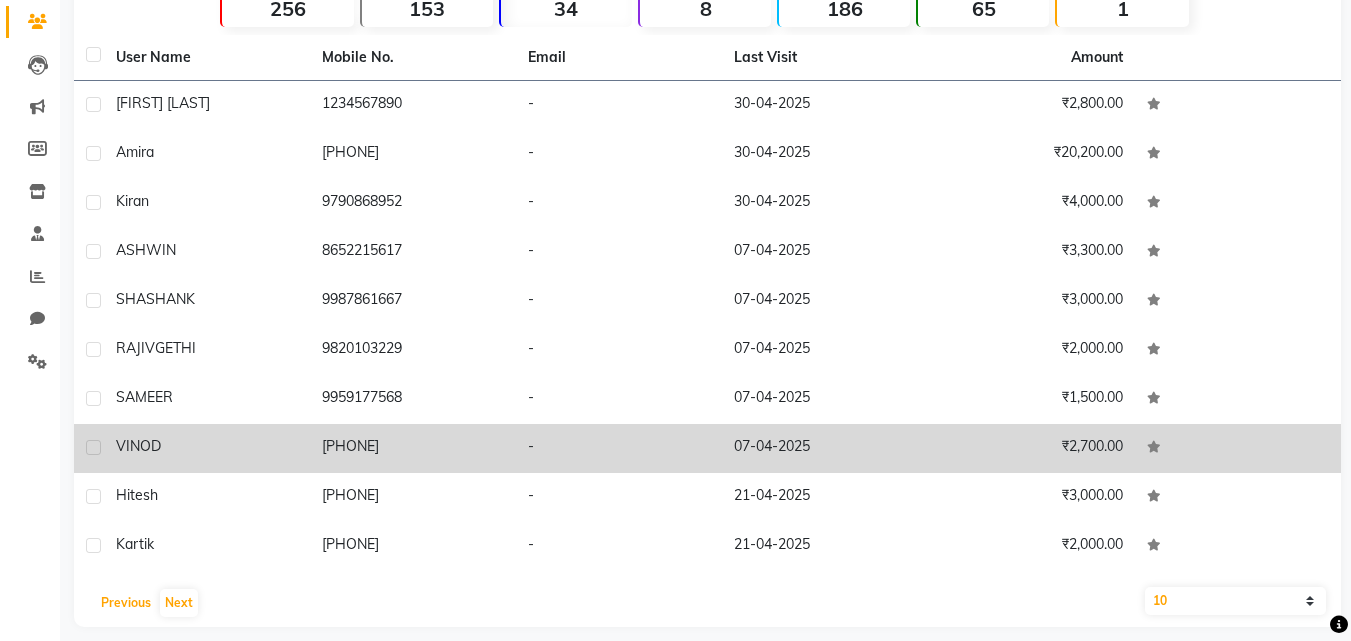 scroll, scrollTop: 225, scrollLeft: 0, axis: vertical 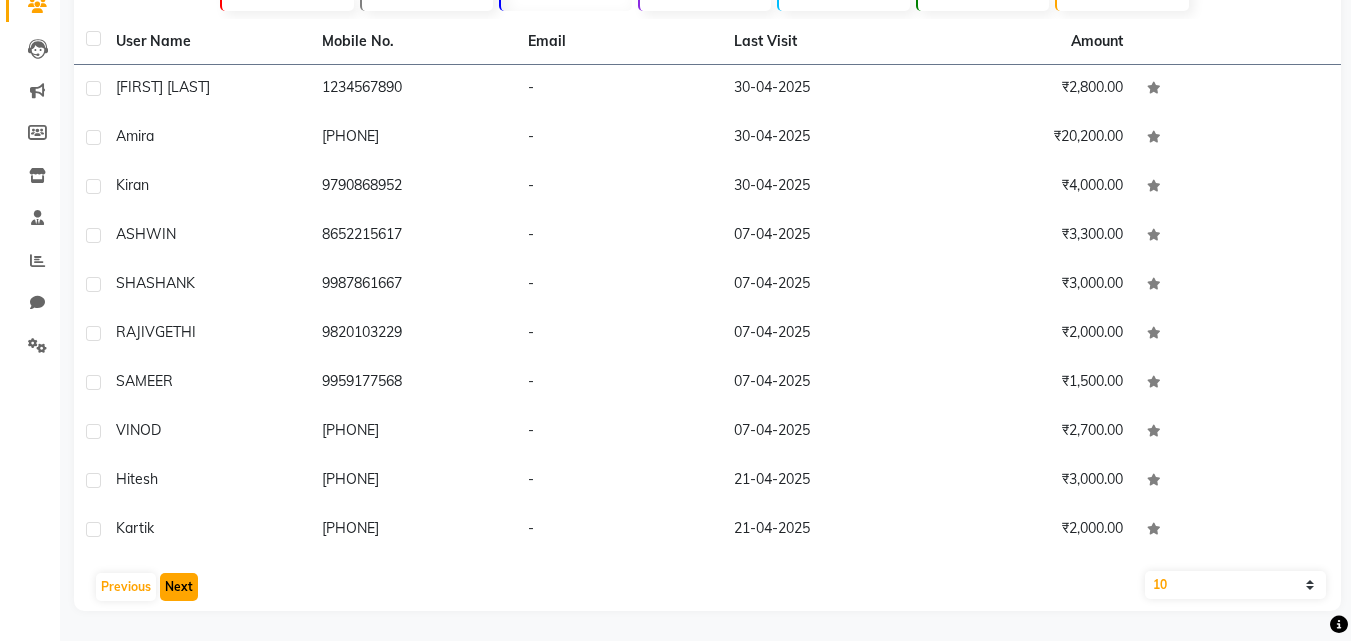 click on "Next" 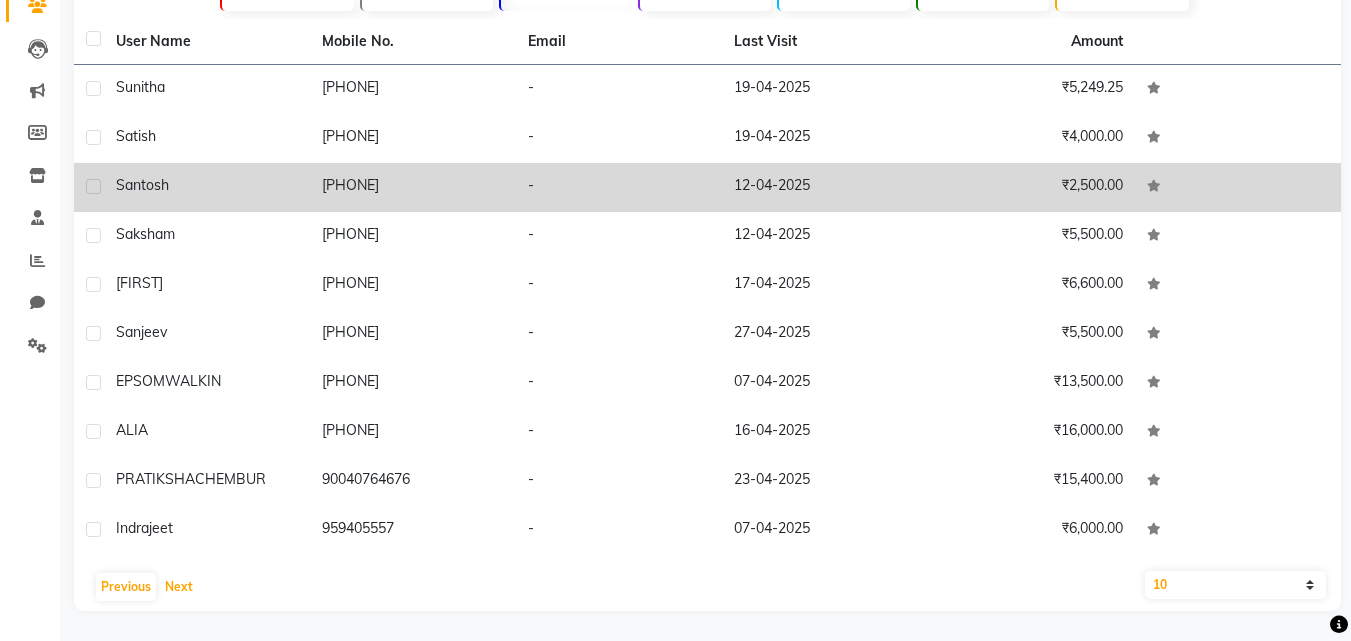scroll, scrollTop: 0, scrollLeft: 0, axis: both 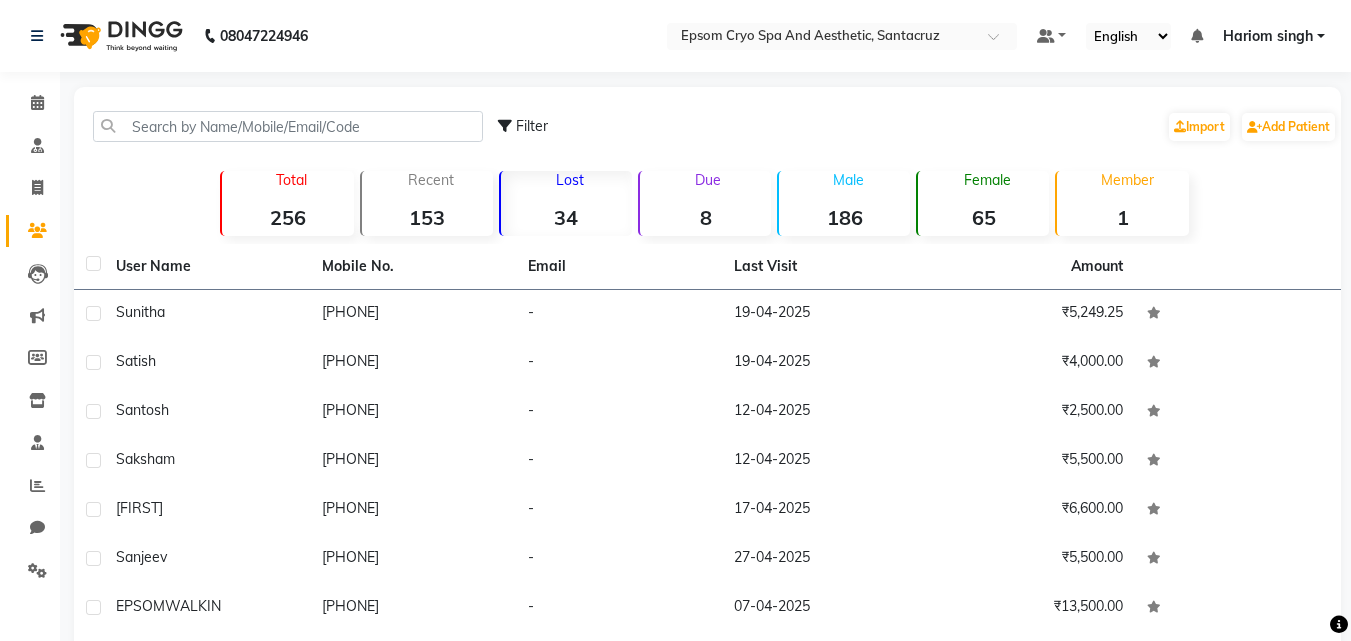click on "Hariom singh" at bounding box center (1268, 36) 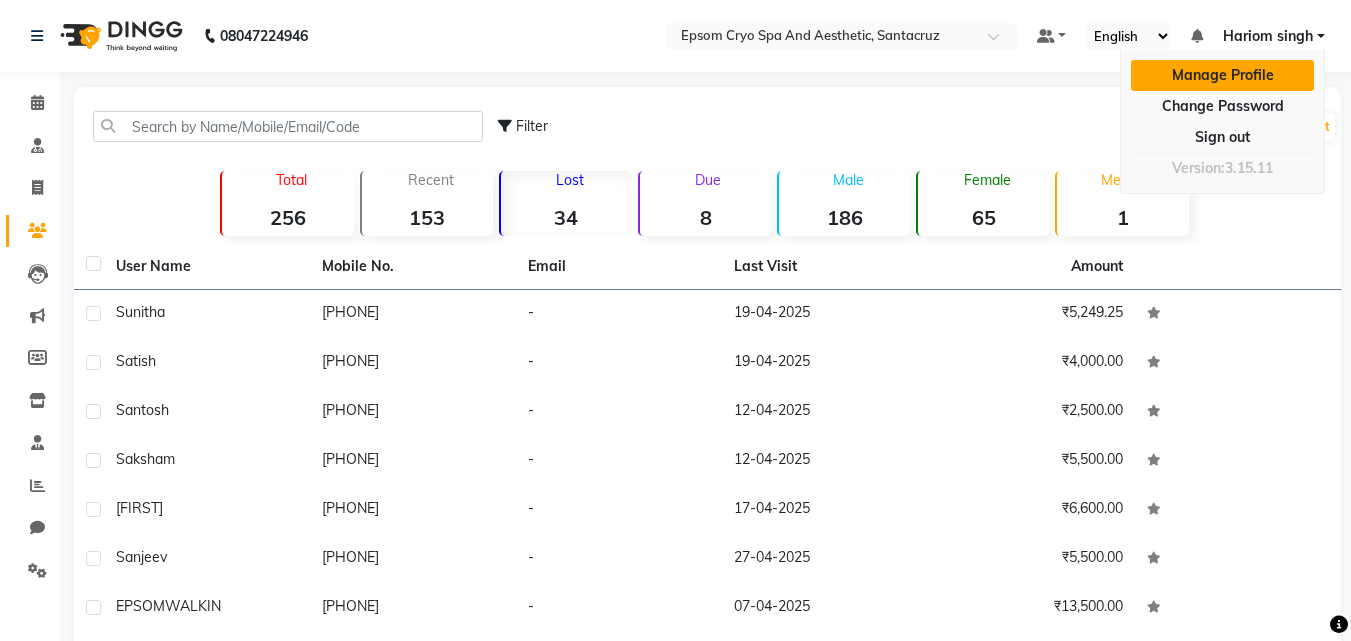 click on "Manage Profile" at bounding box center [1222, 75] 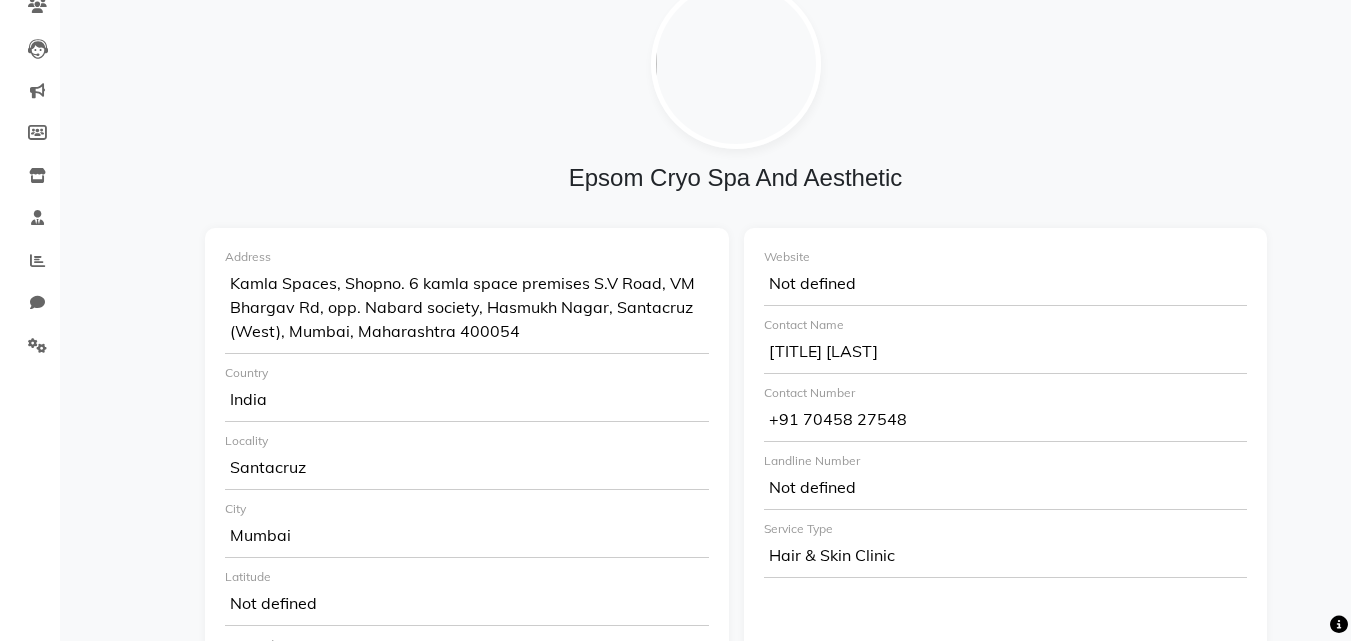 scroll, scrollTop: 0, scrollLeft: 0, axis: both 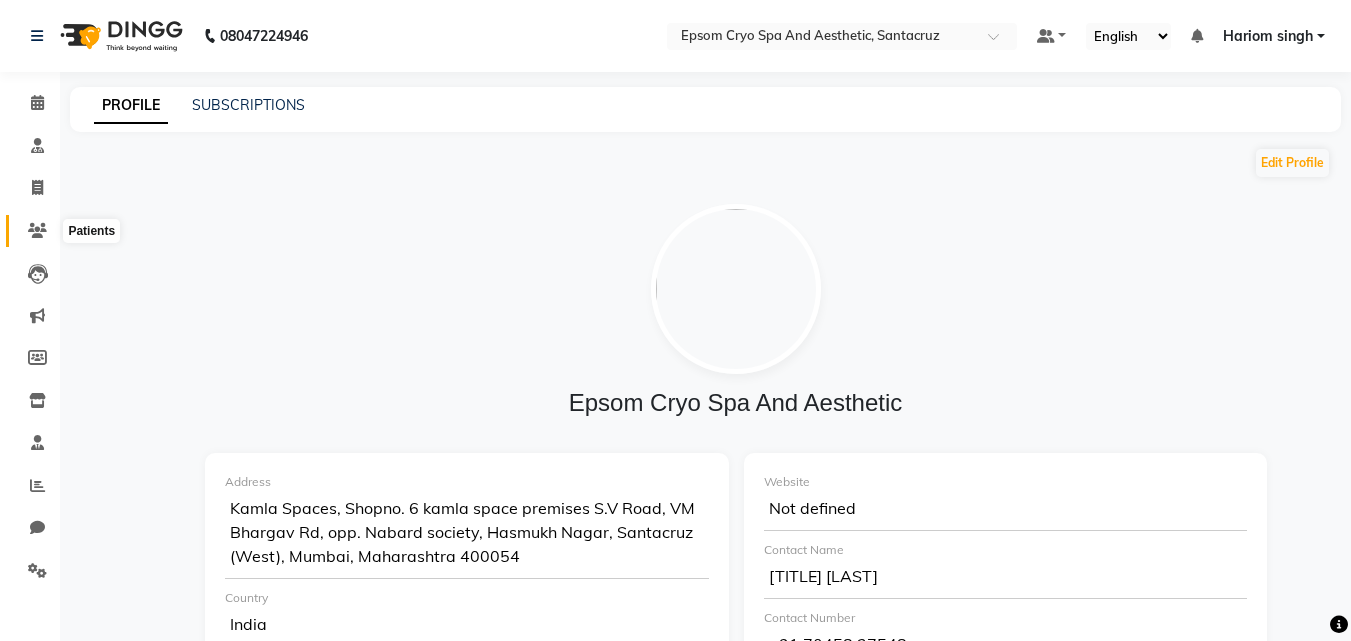 click 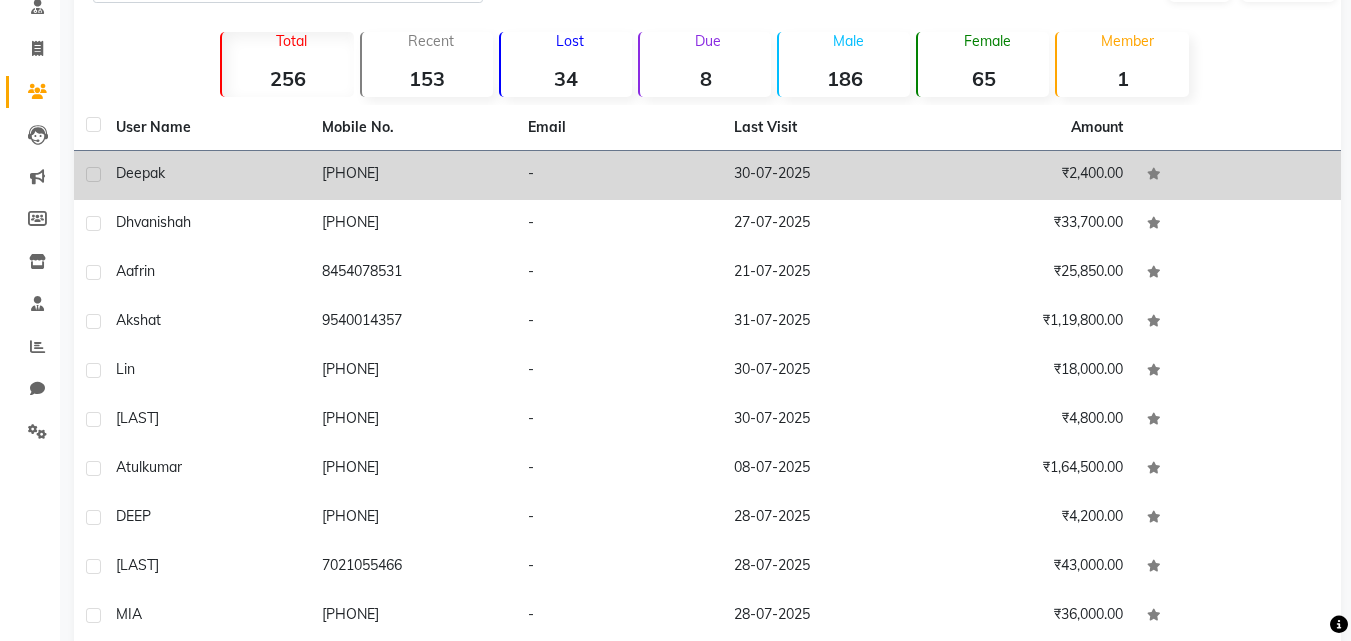scroll, scrollTop: 145, scrollLeft: 0, axis: vertical 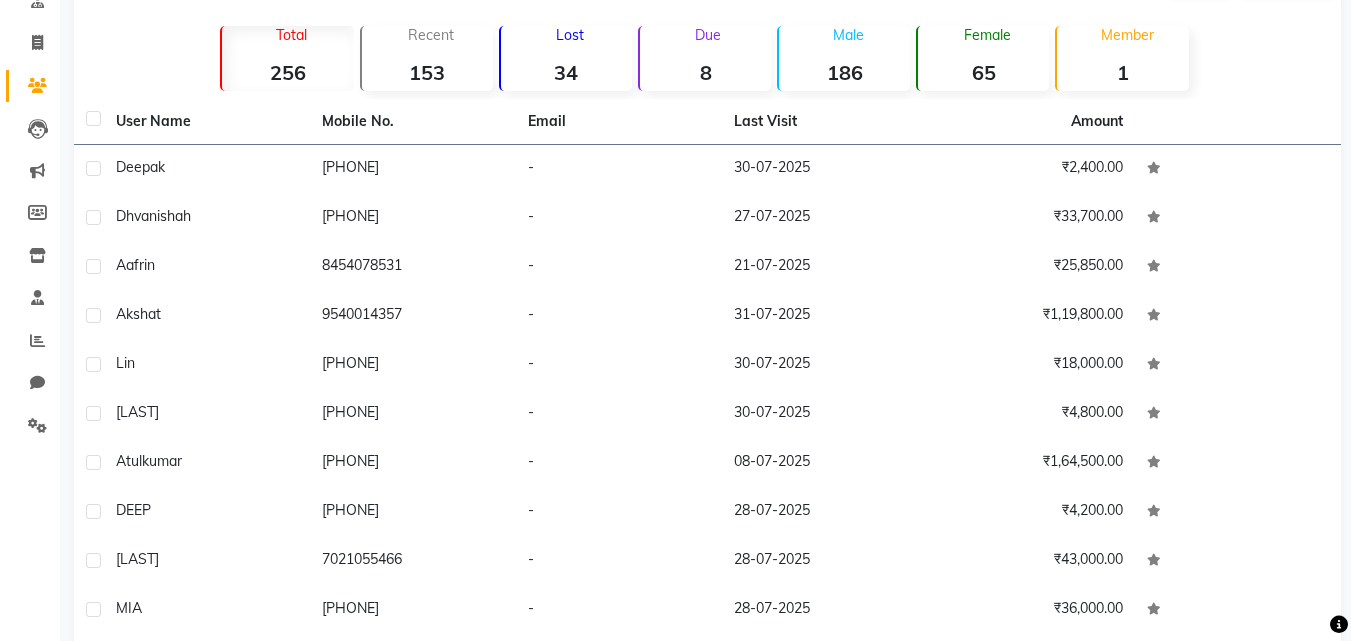 click on "34" 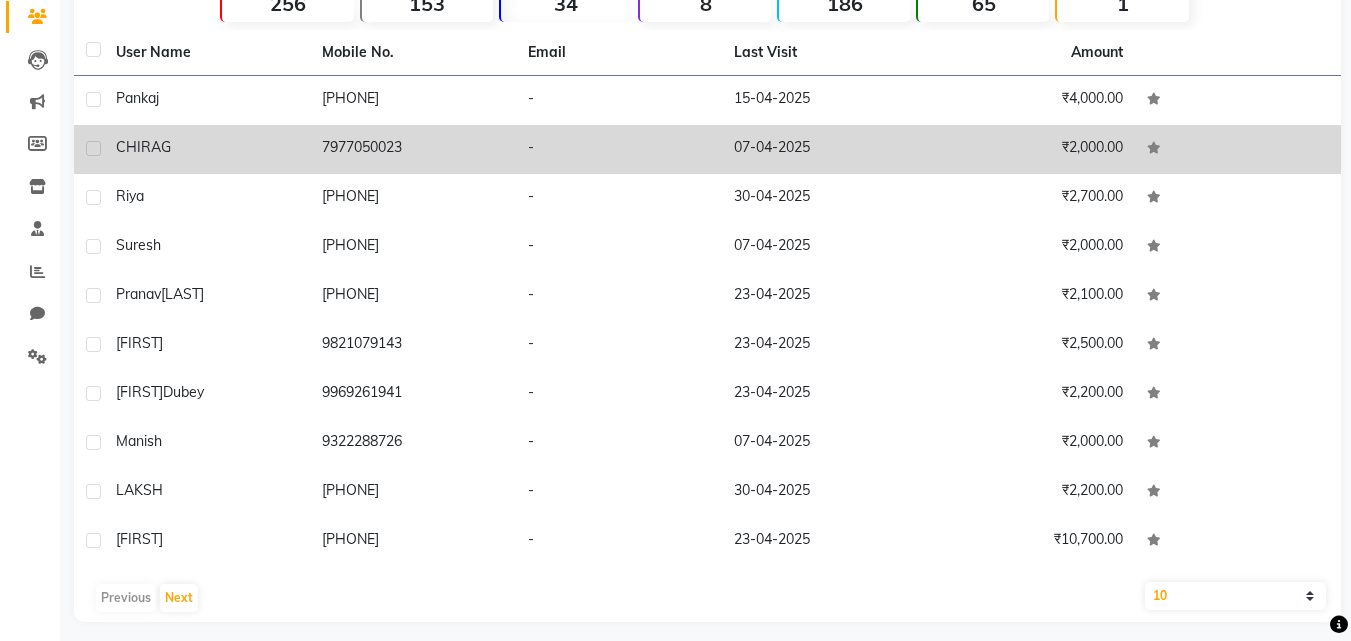 scroll, scrollTop: 216, scrollLeft: 0, axis: vertical 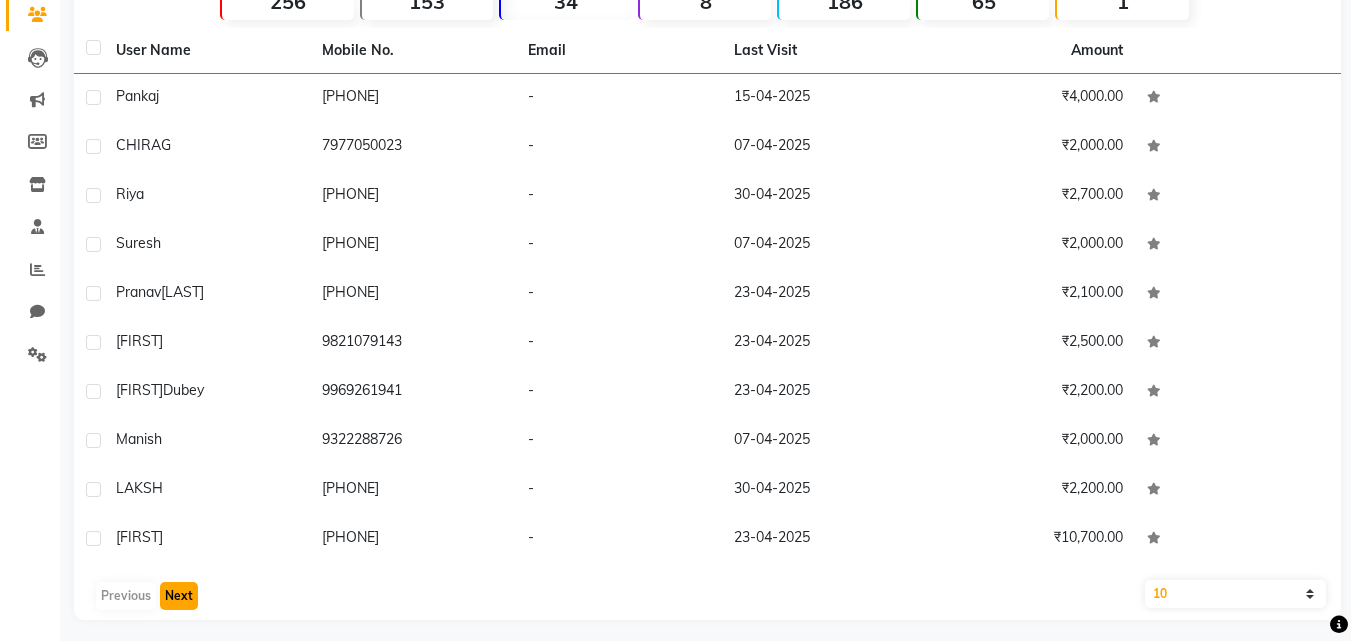 click on "Next" 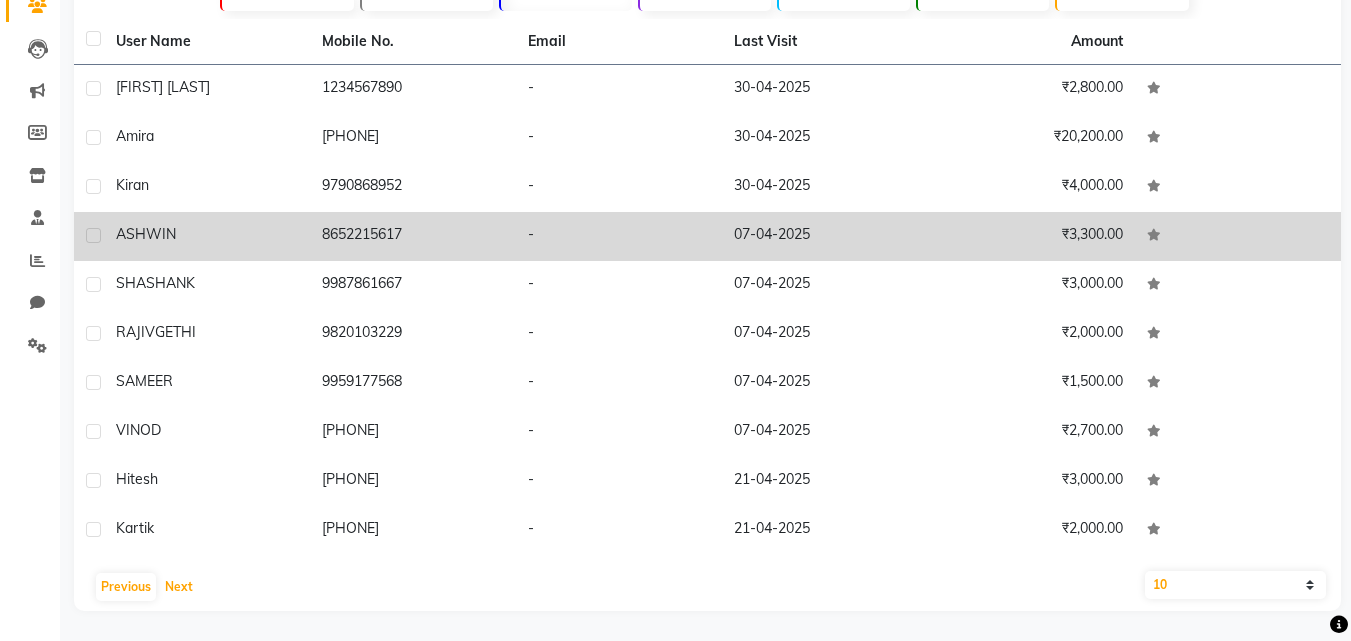 scroll, scrollTop: 0, scrollLeft: 0, axis: both 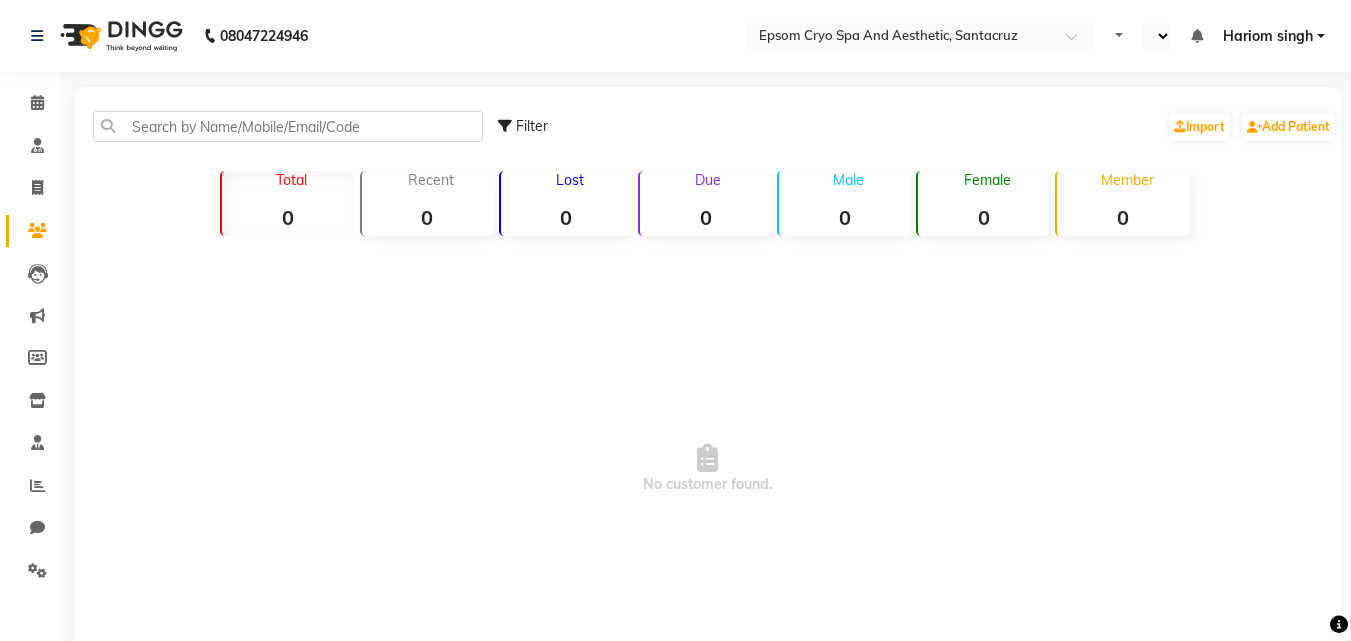 select on "en" 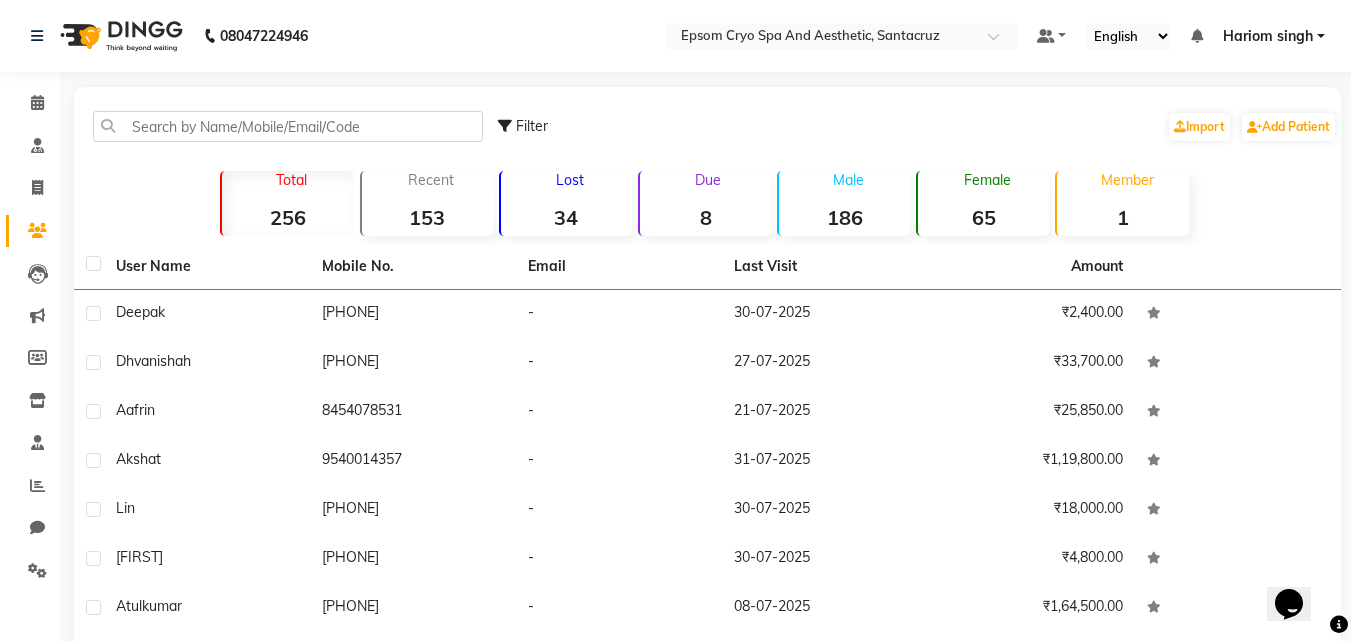 scroll, scrollTop: 0, scrollLeft: 0, axis: both 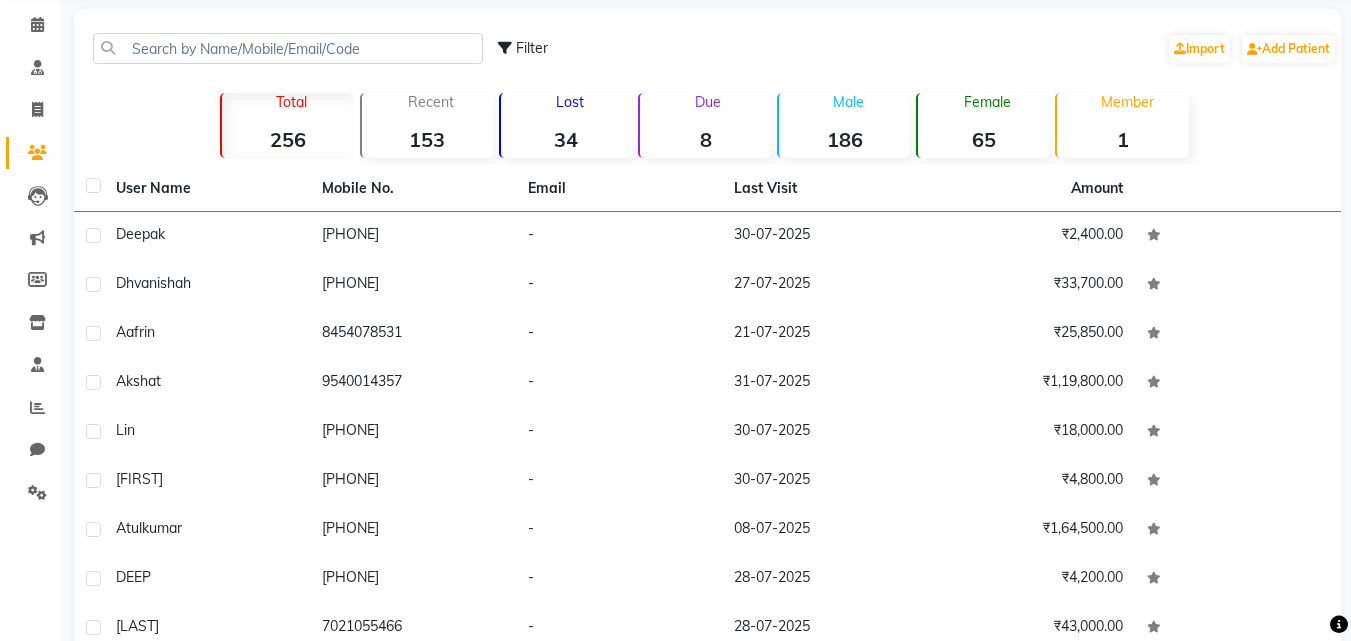click on "34" 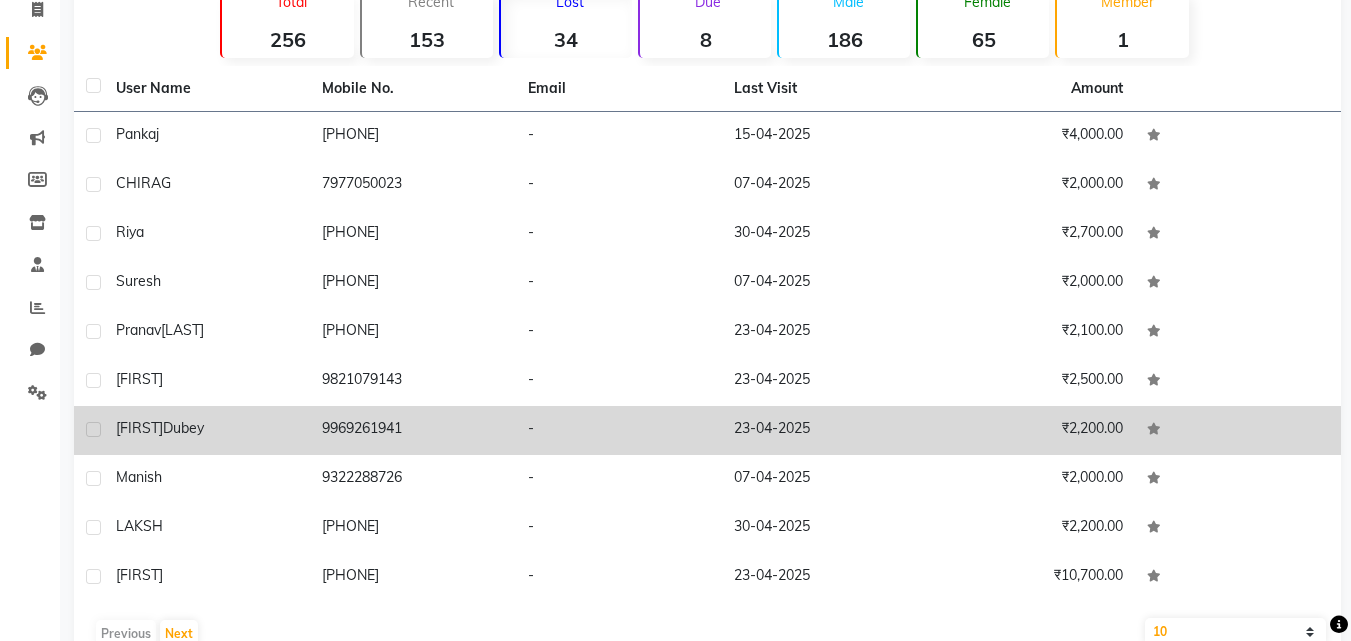 scroll, scrollTop: 177, scrollLeft: 0, axis: vertical 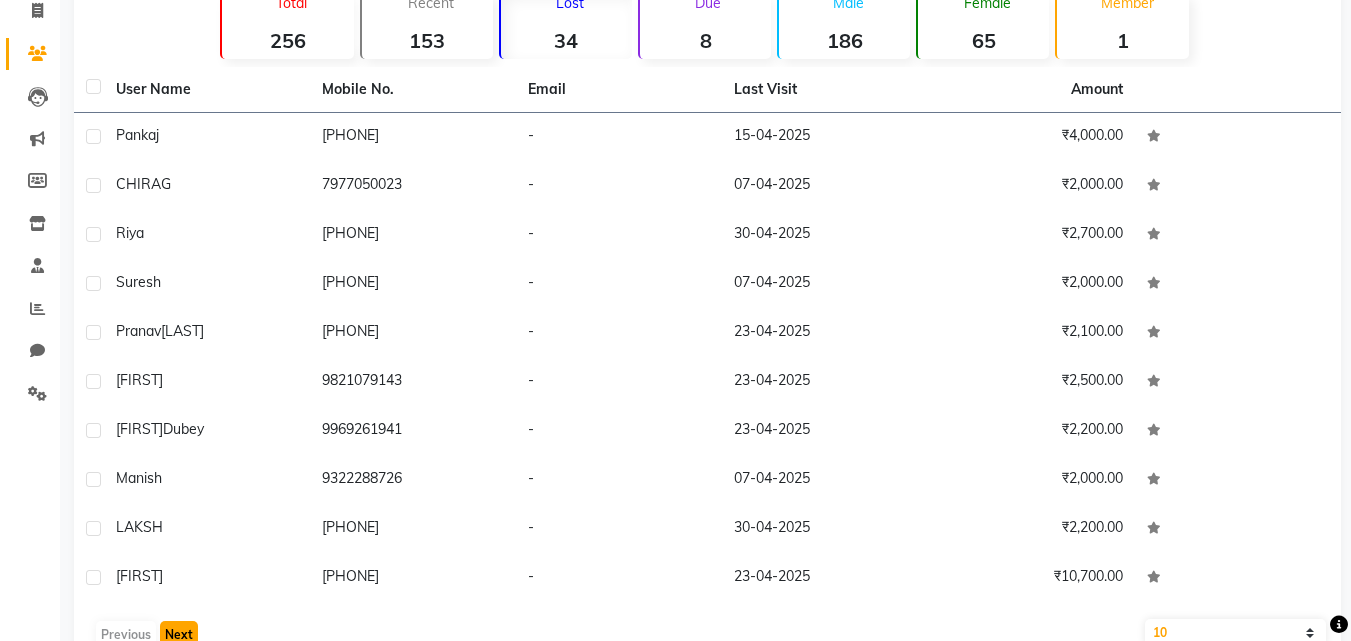 click on "Next" 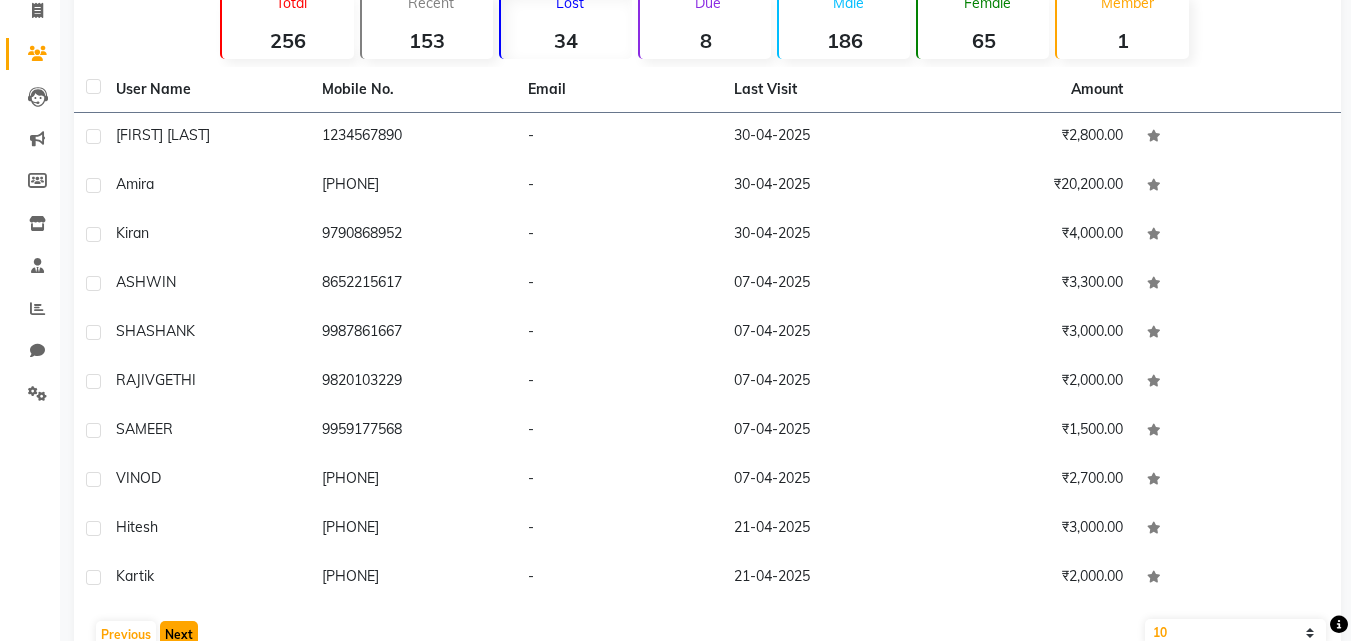 click on "Next" 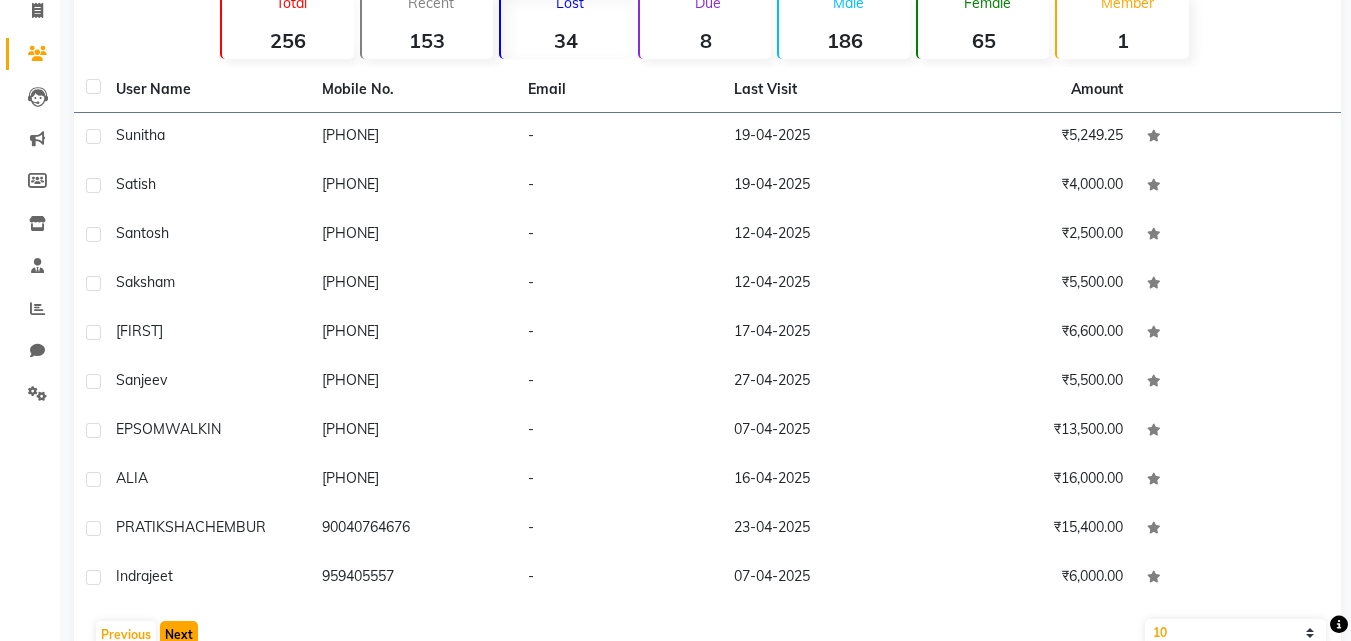 click on "Next" 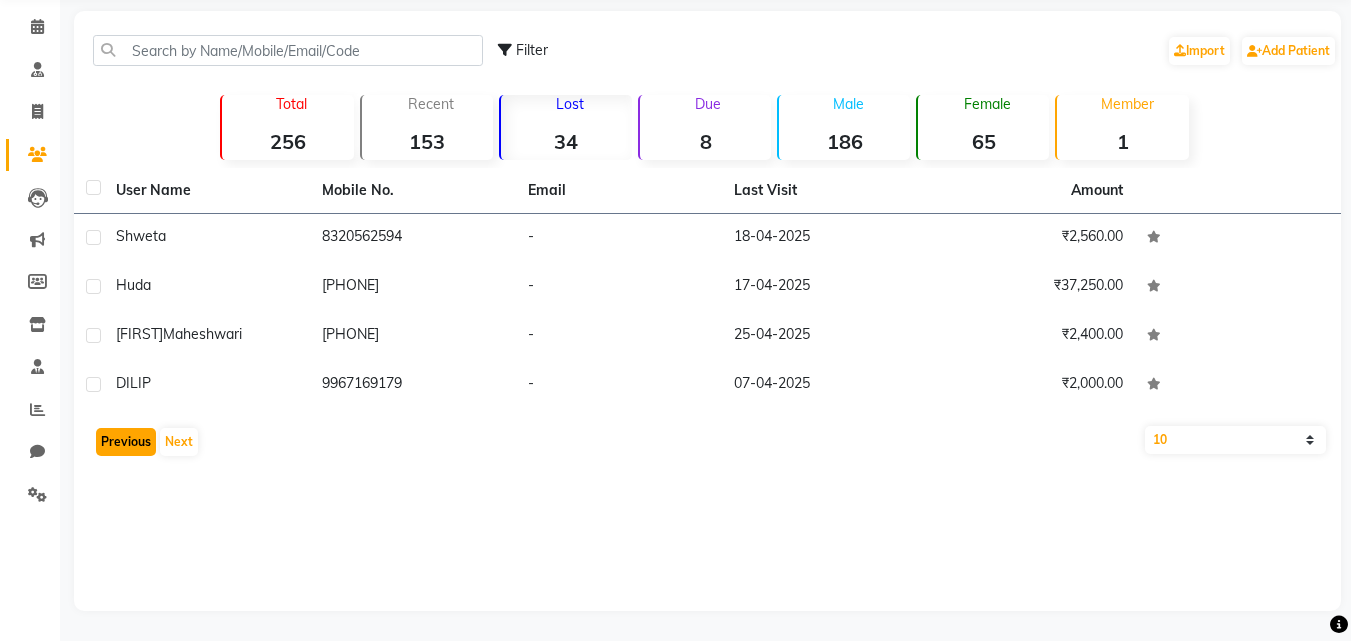 click on "Previous" 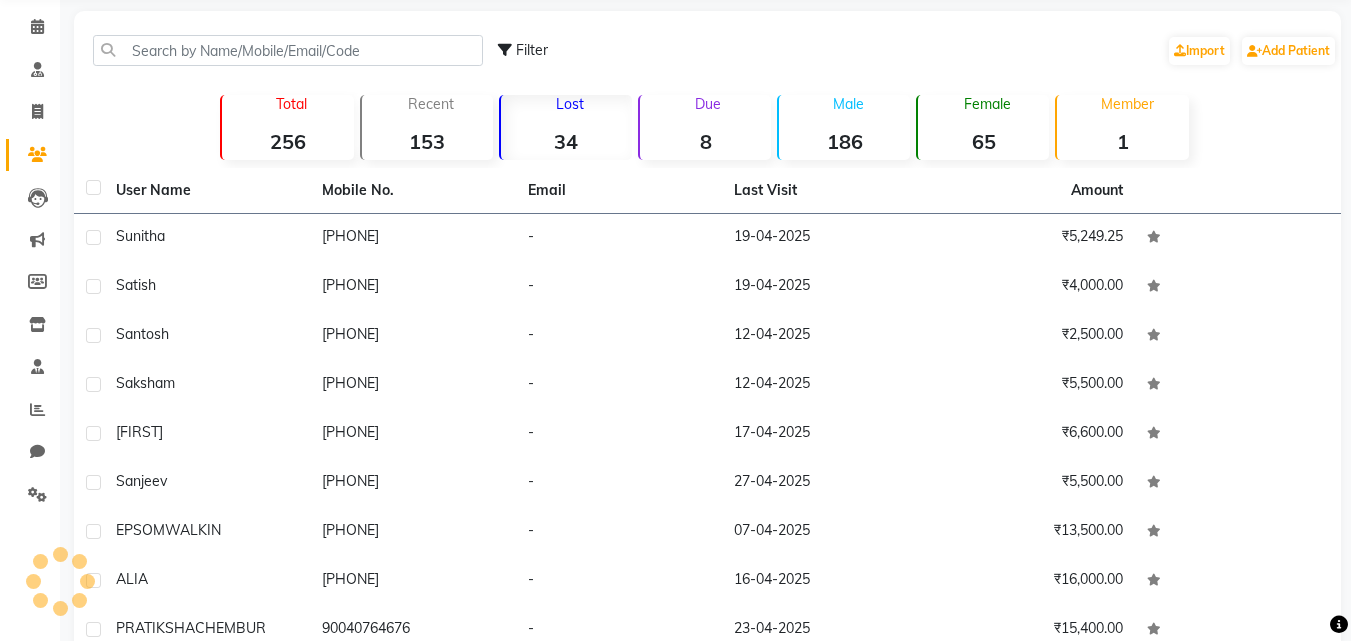 click on "[FIRST]" 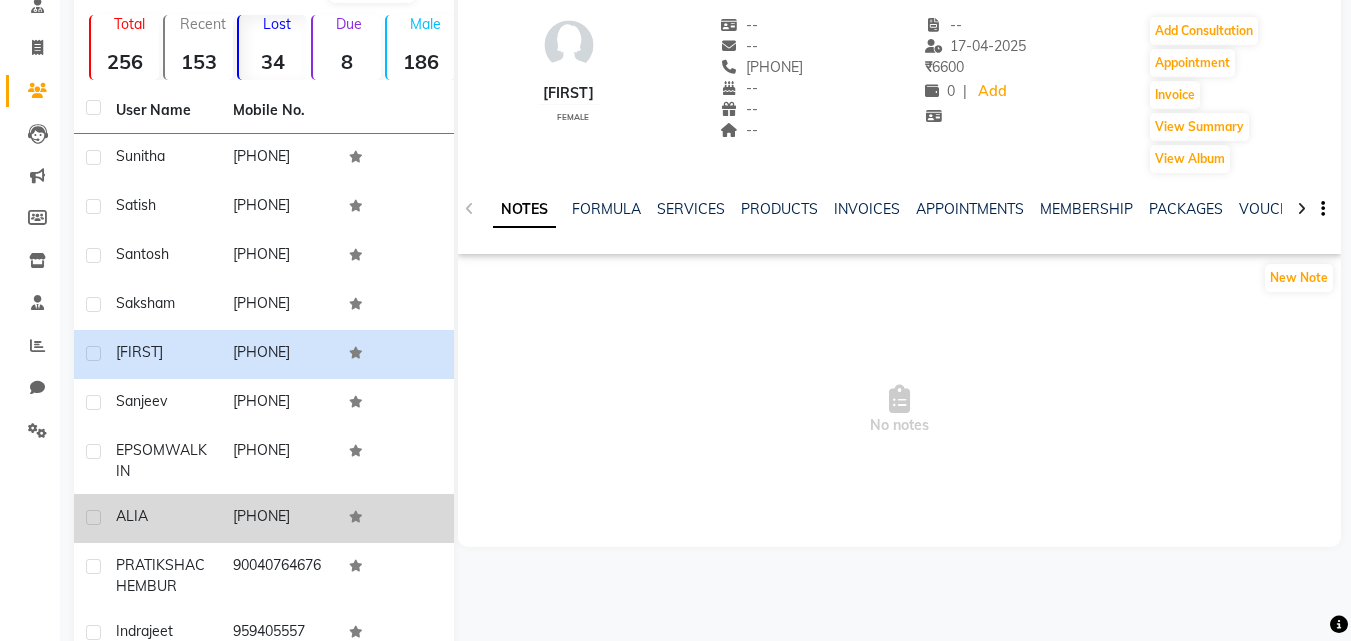 scroll, scrollTop: 0, scrollLeft: 0, axis: both 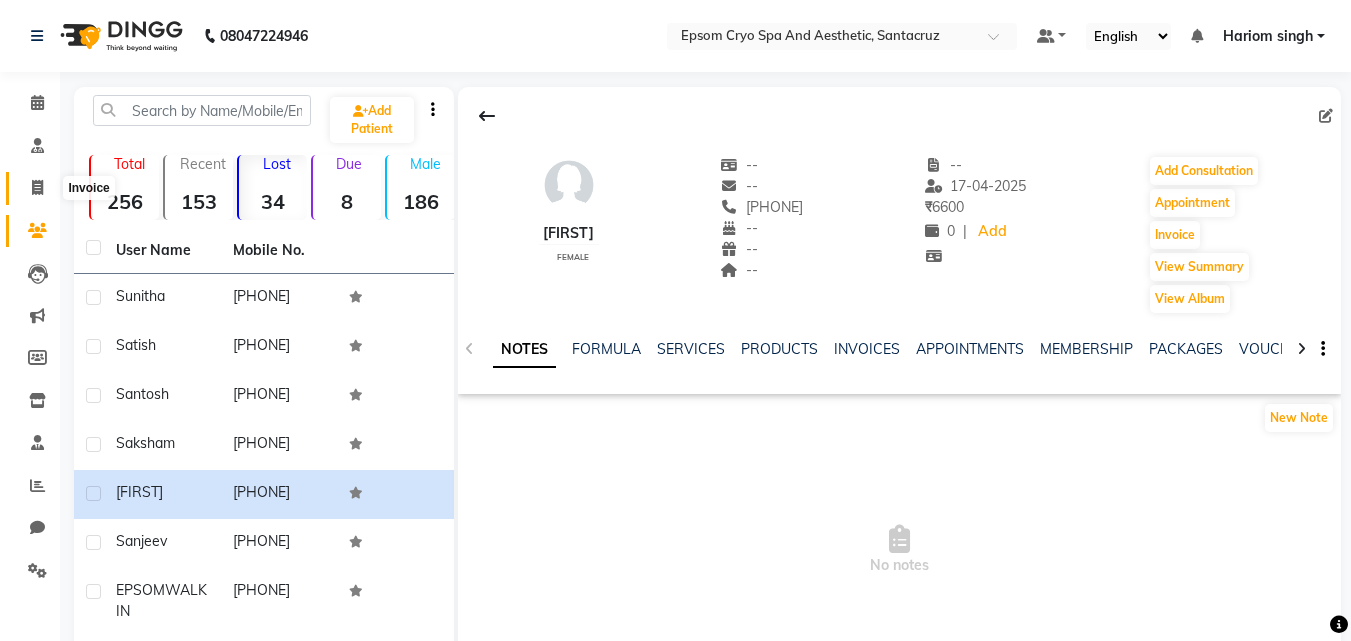 click 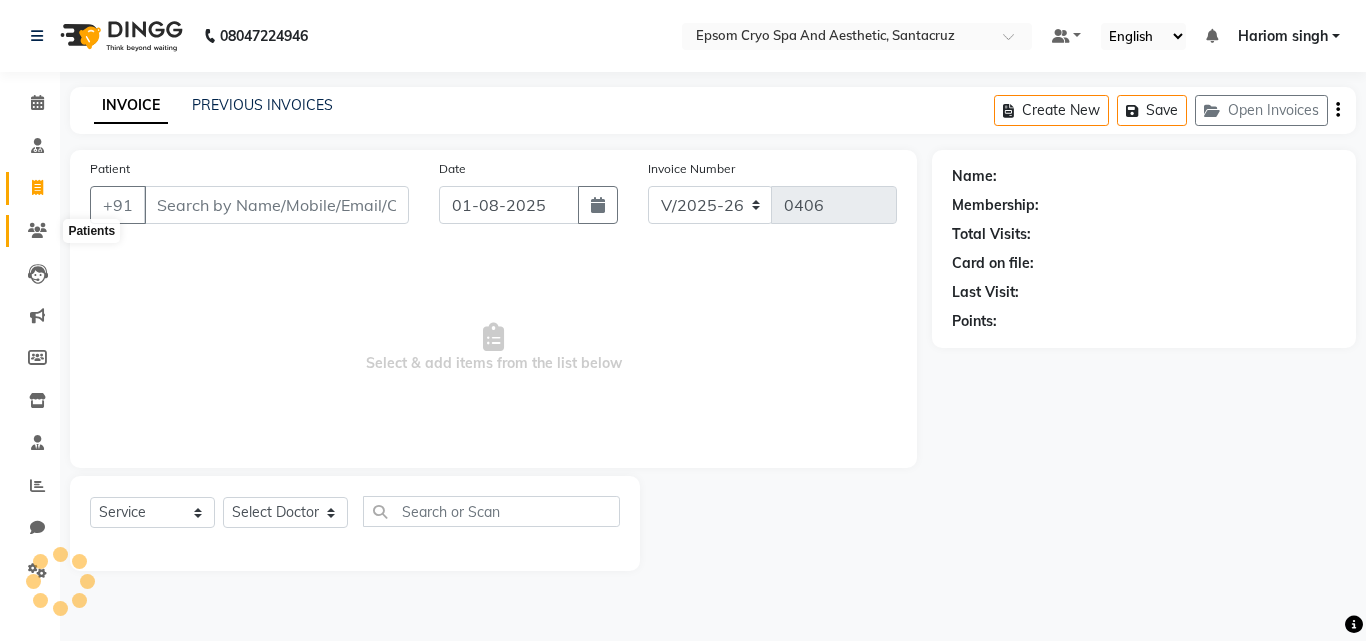 click 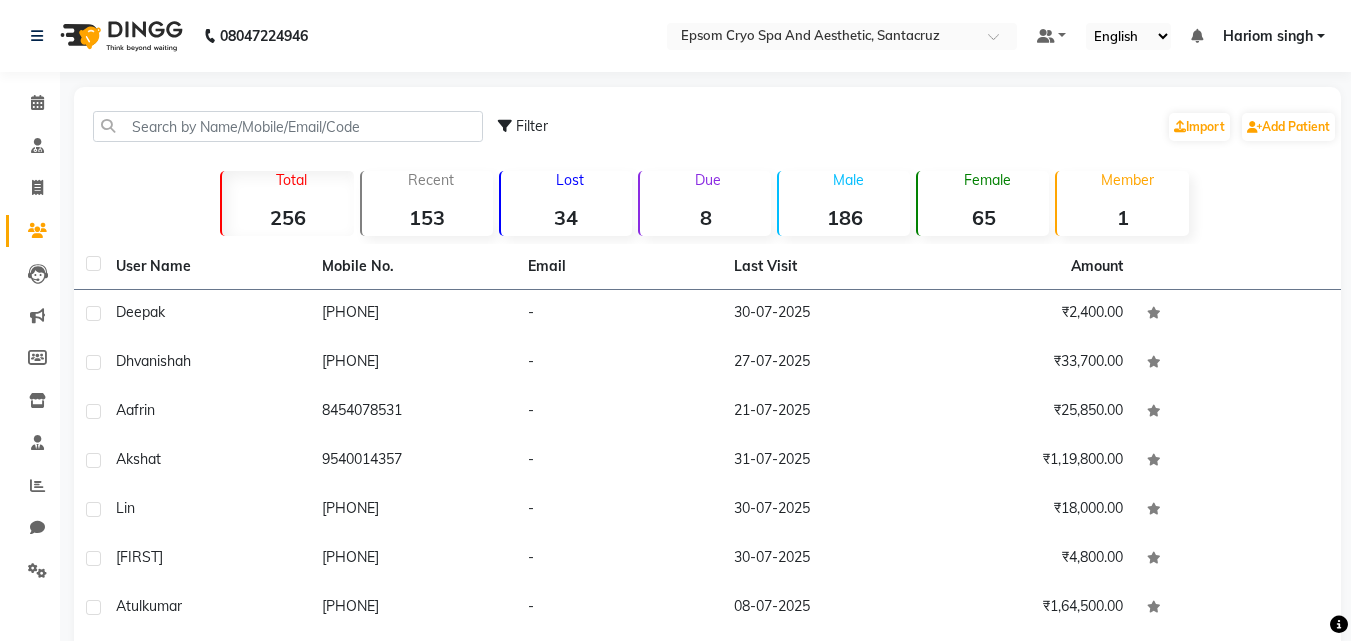 click on "34" 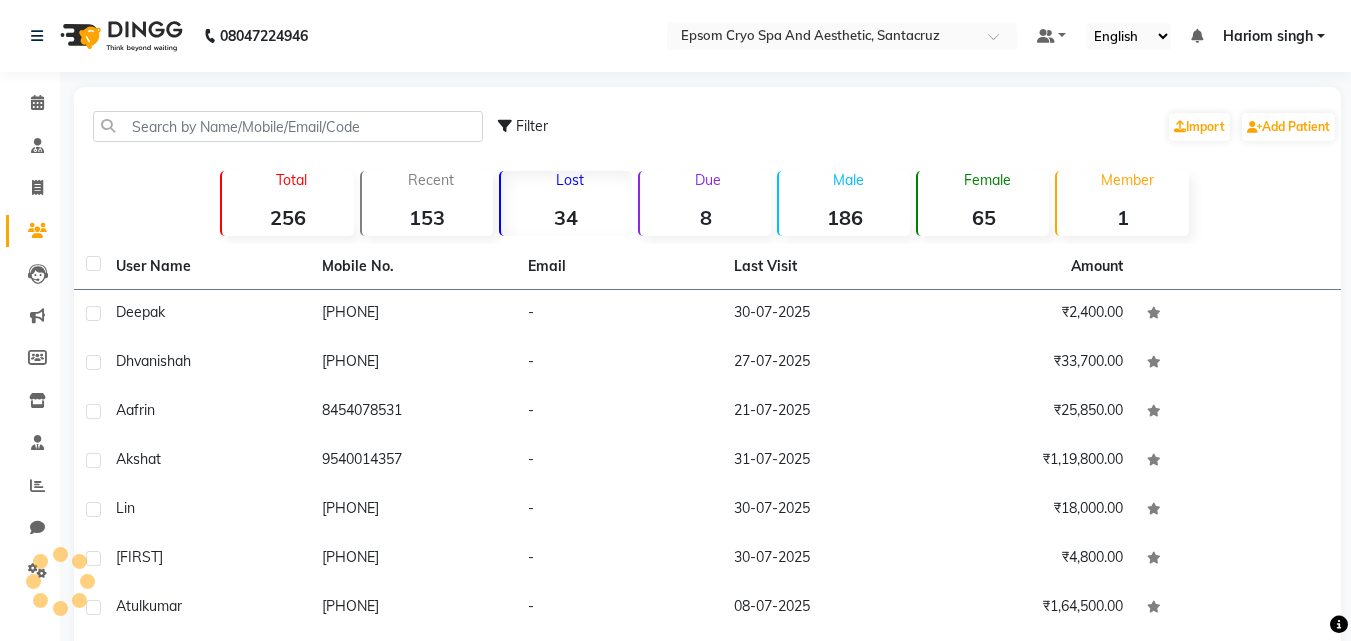 click on "34" 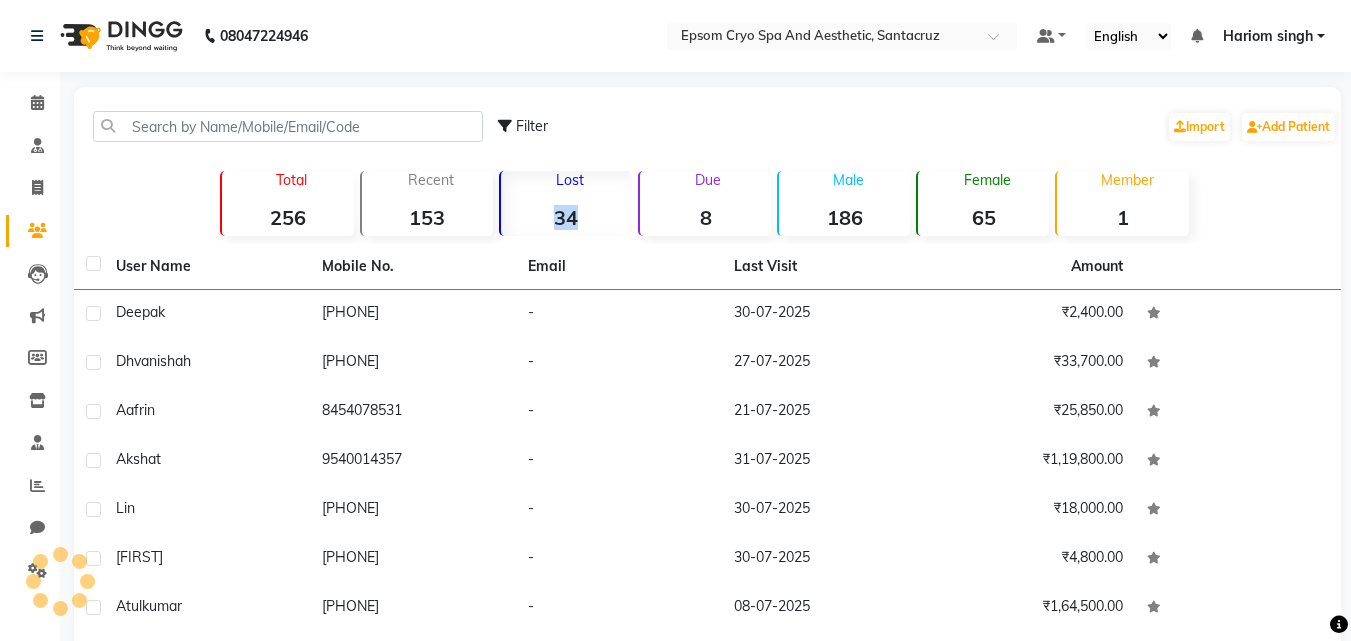 click on "34" 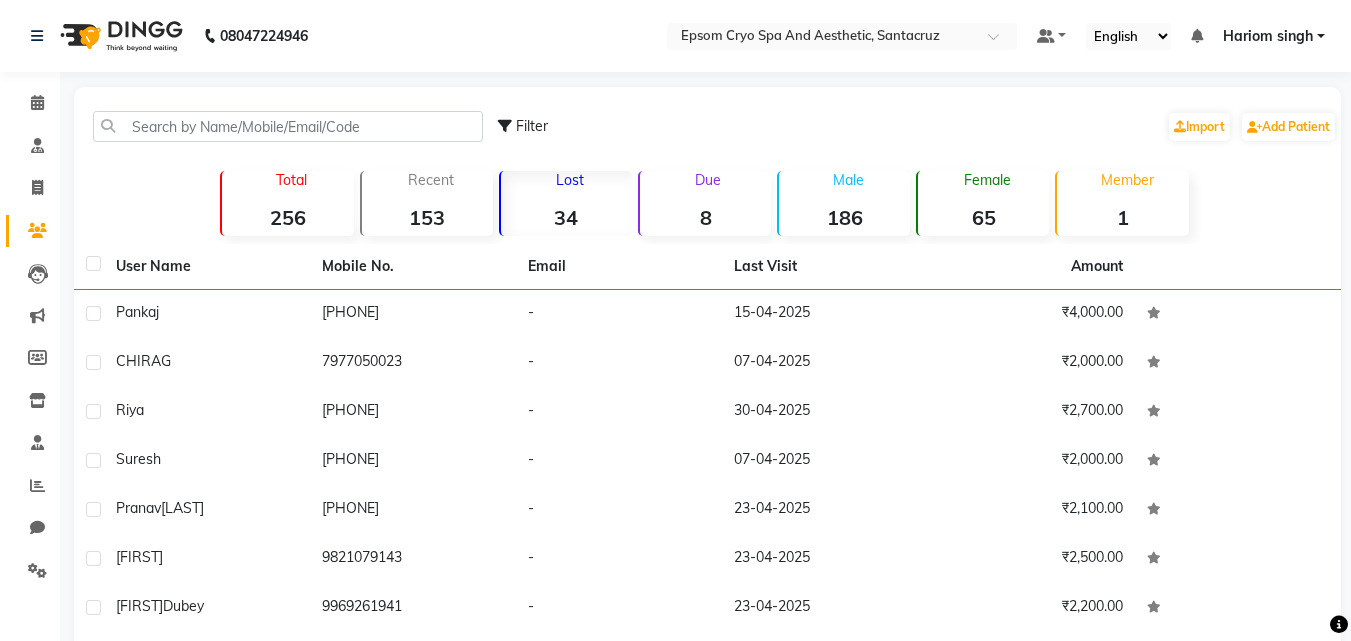 click on "Lost  34" 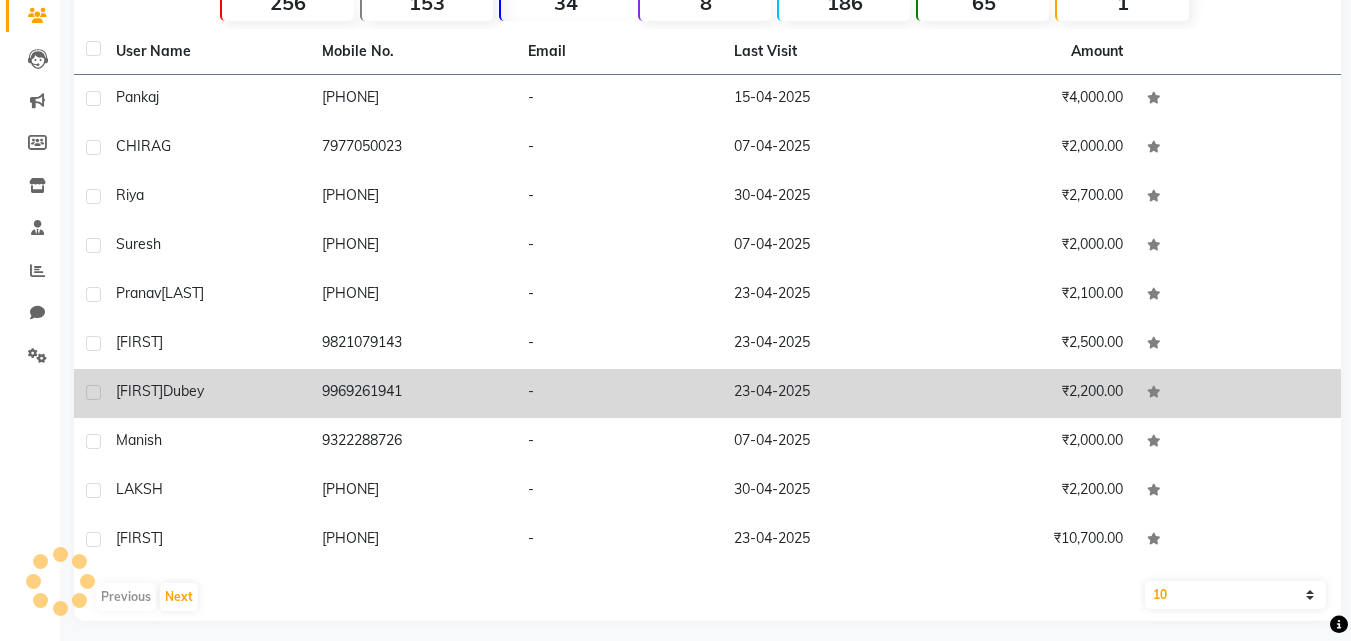 scroll, scrollTop: 225, scrollLeft: 0, axis: vertical 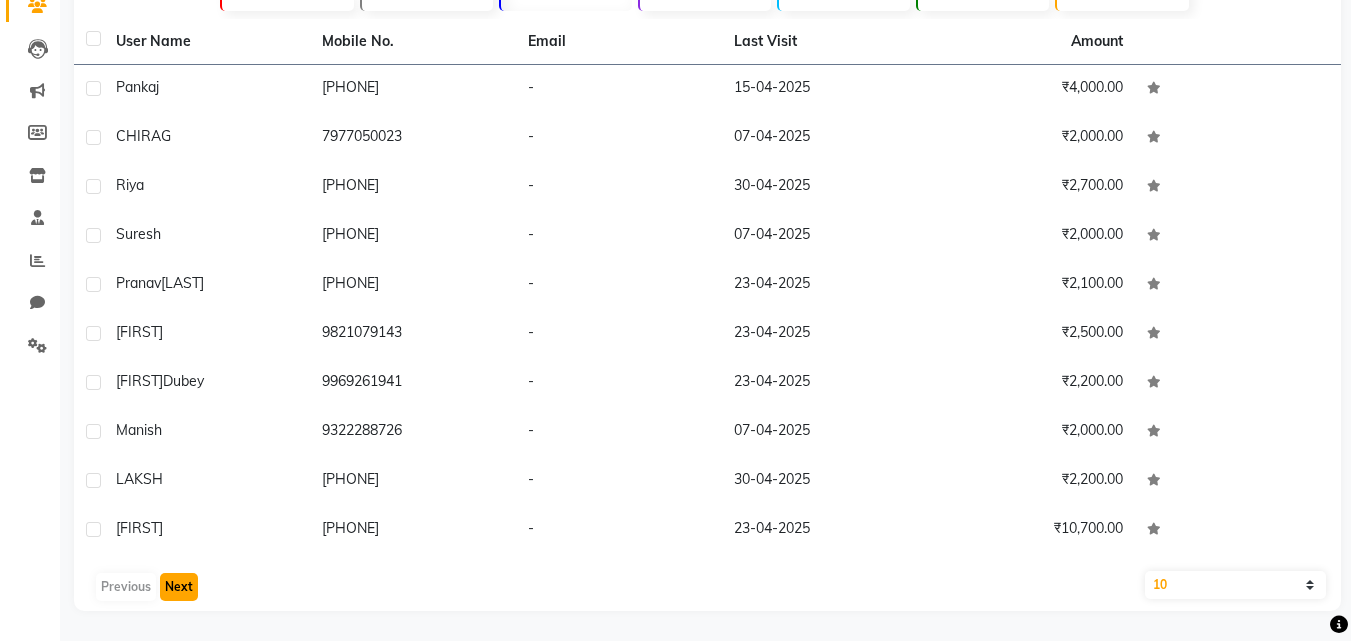 click on "Next" 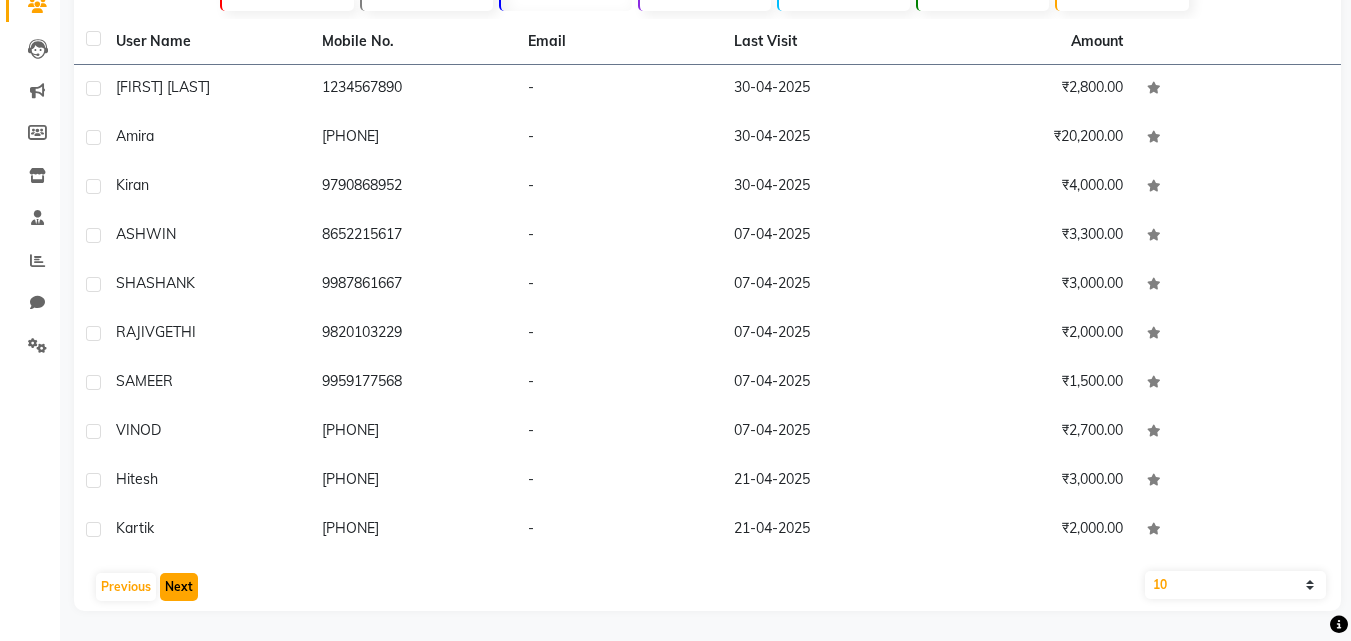 click on "Next" 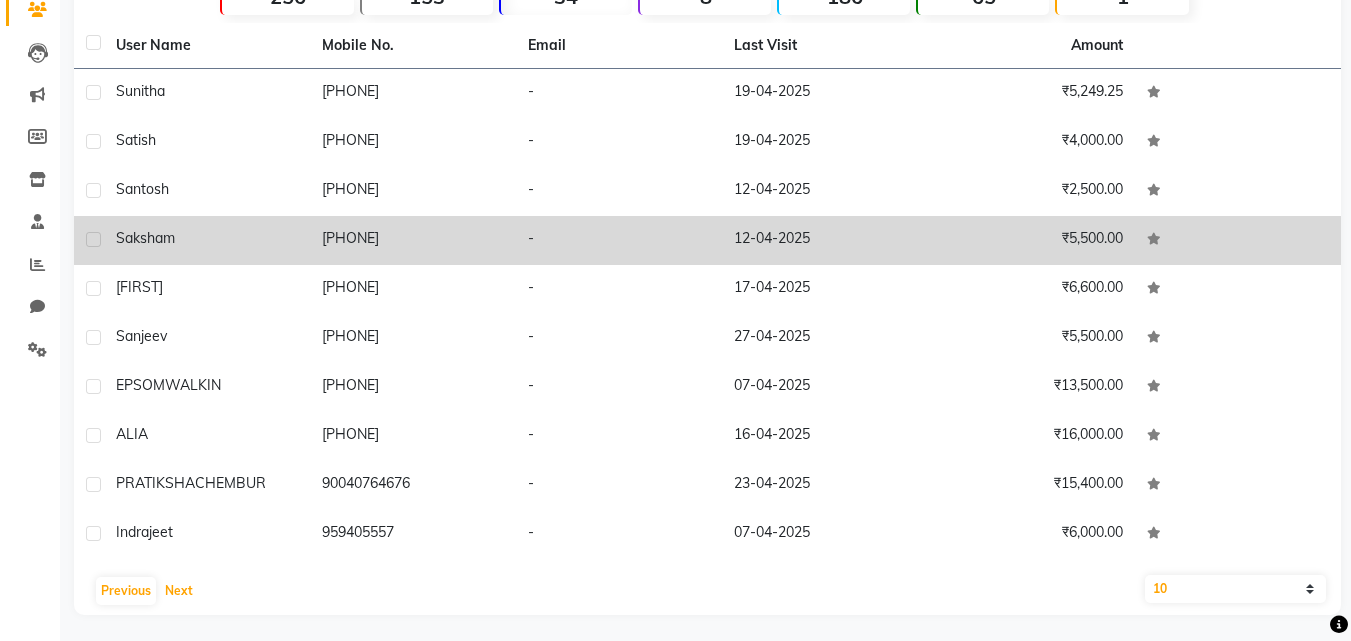 scroll, scrollTop: 225, scrollLeft: 0, axis: vertical 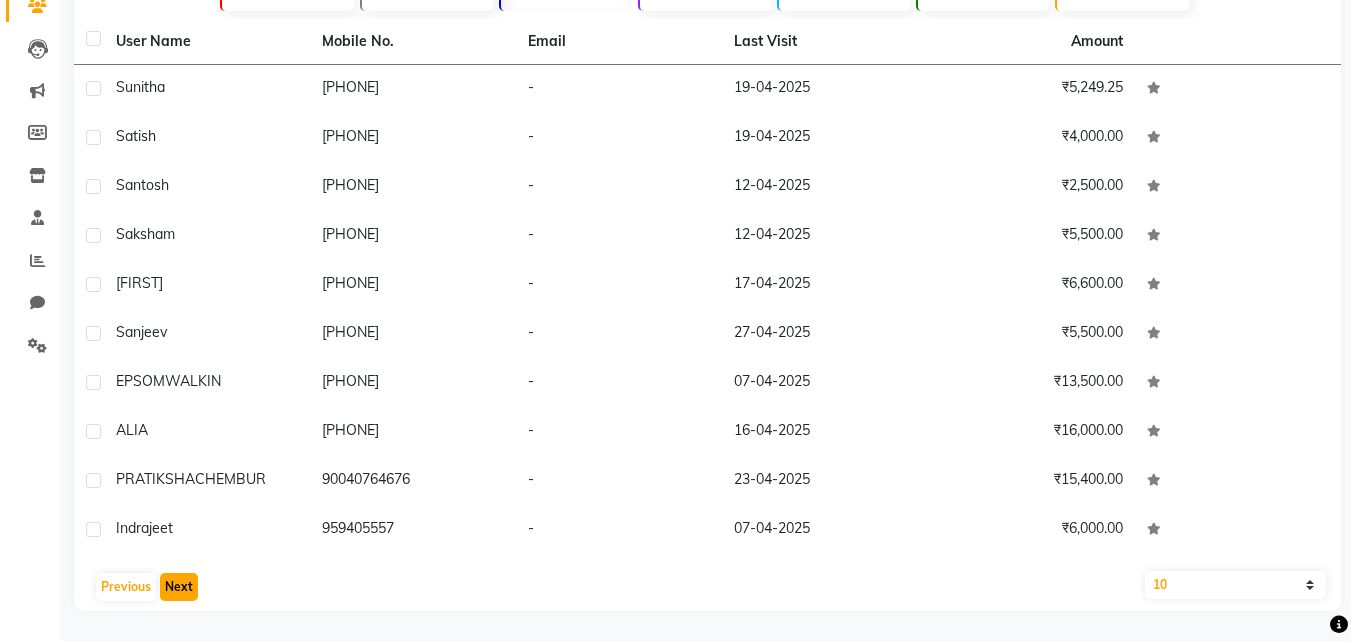 click on "Next" 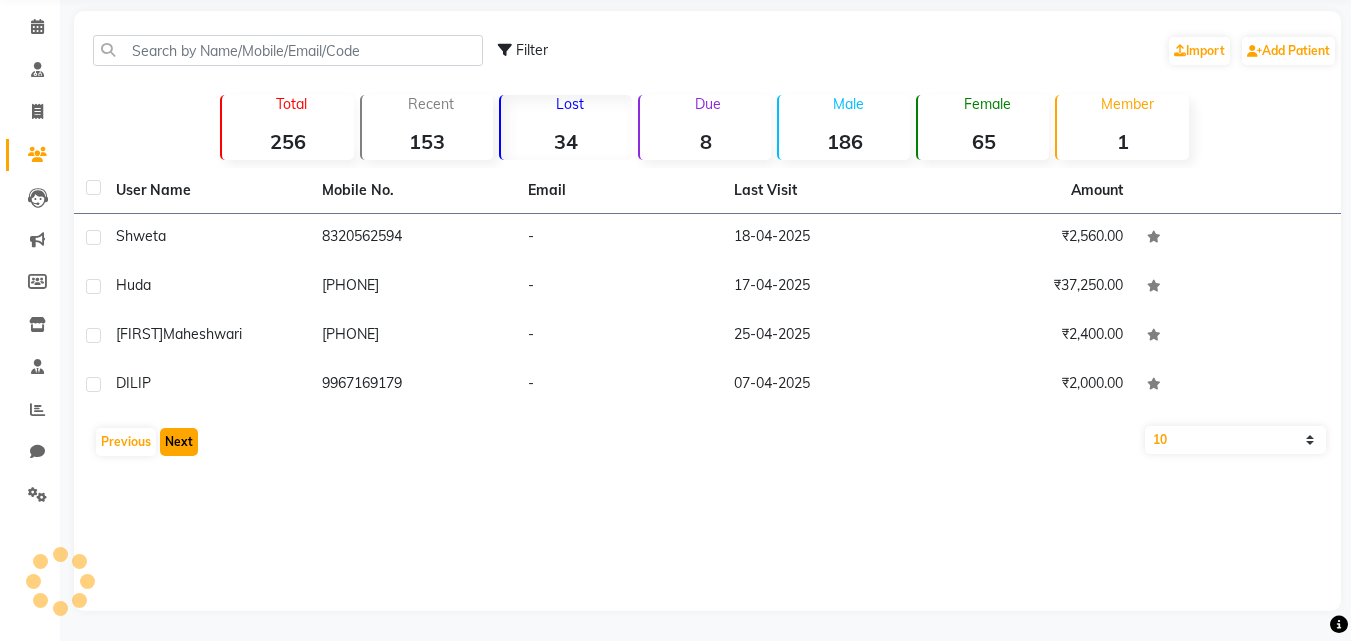 scroll, scrollTop: 76, scrollLeft: 0, axis: vertical 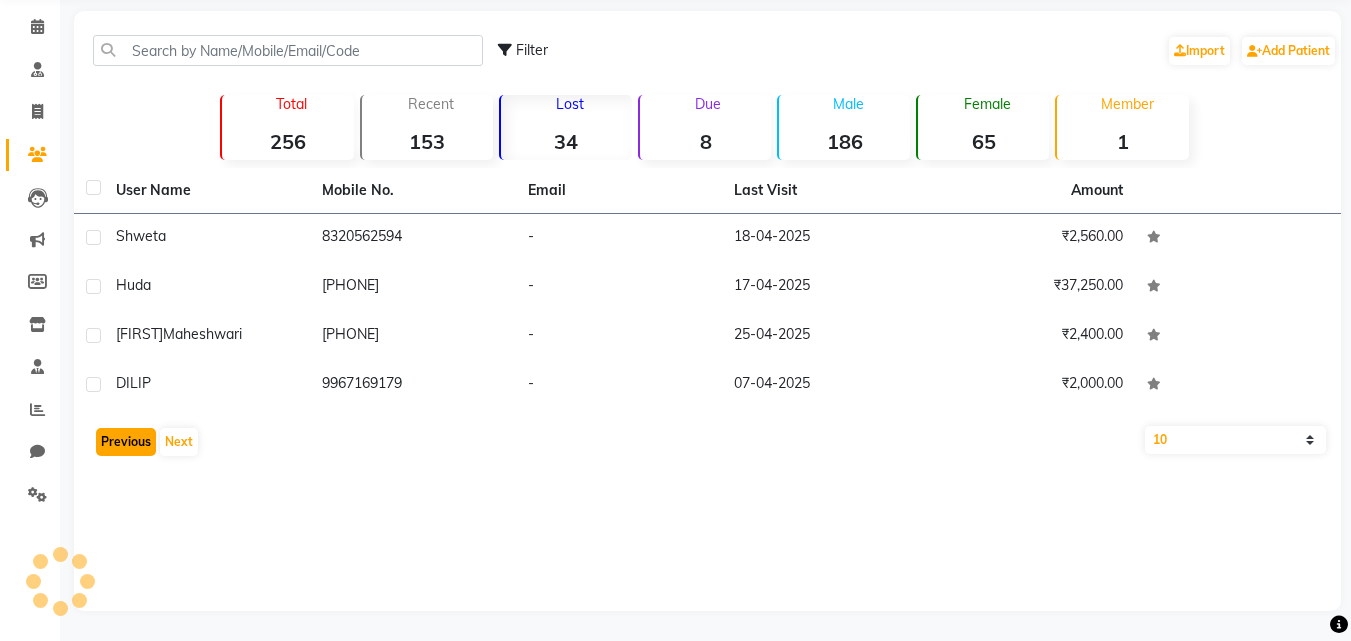 click on "Previous" 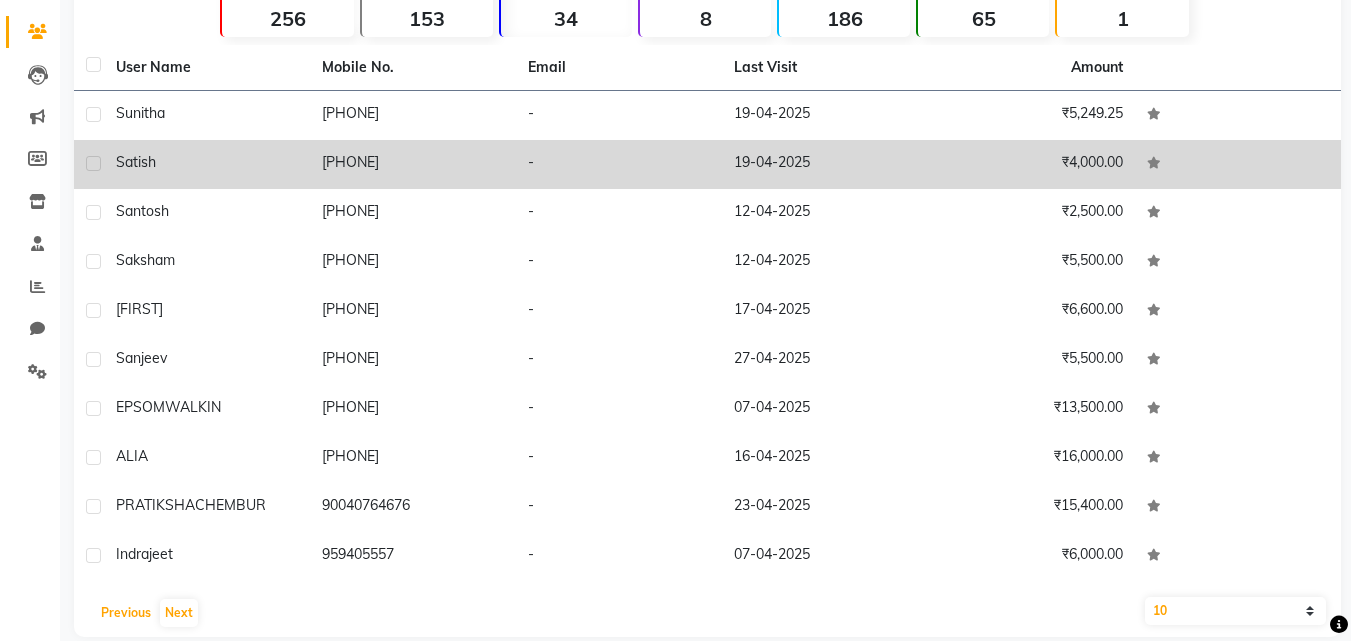 scroll, scrollTop: 225, scrollLeft: 0, axis: vertical 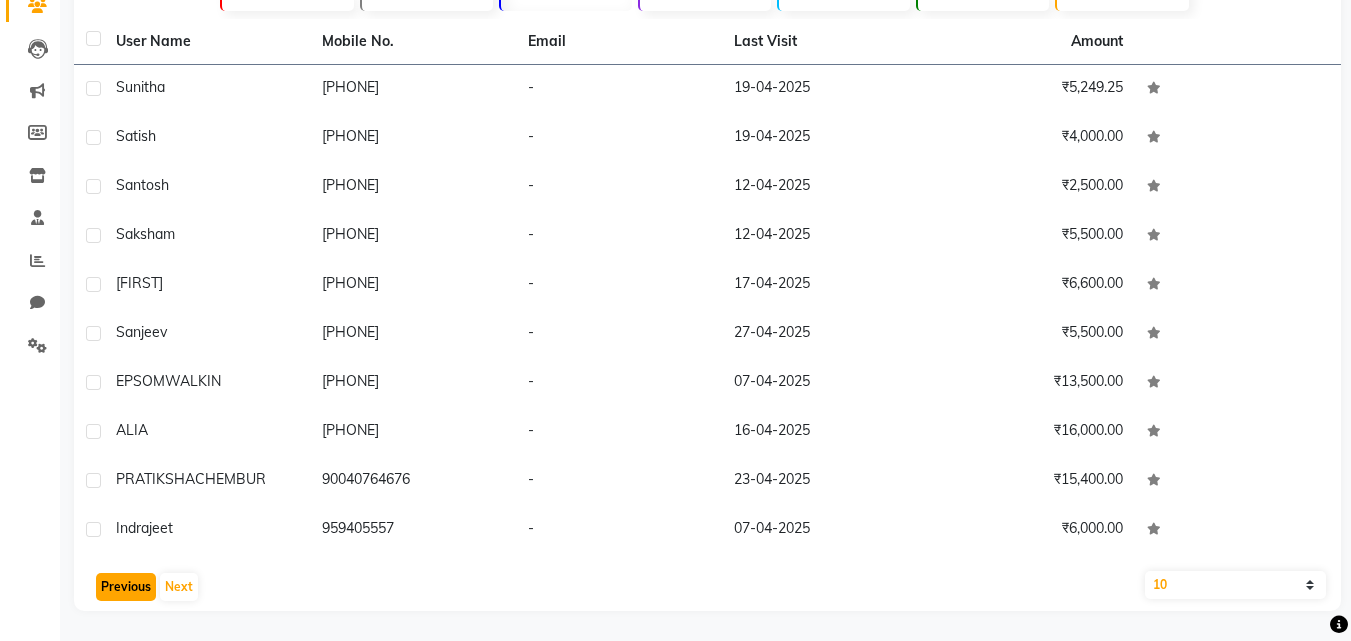 click on "Previous" 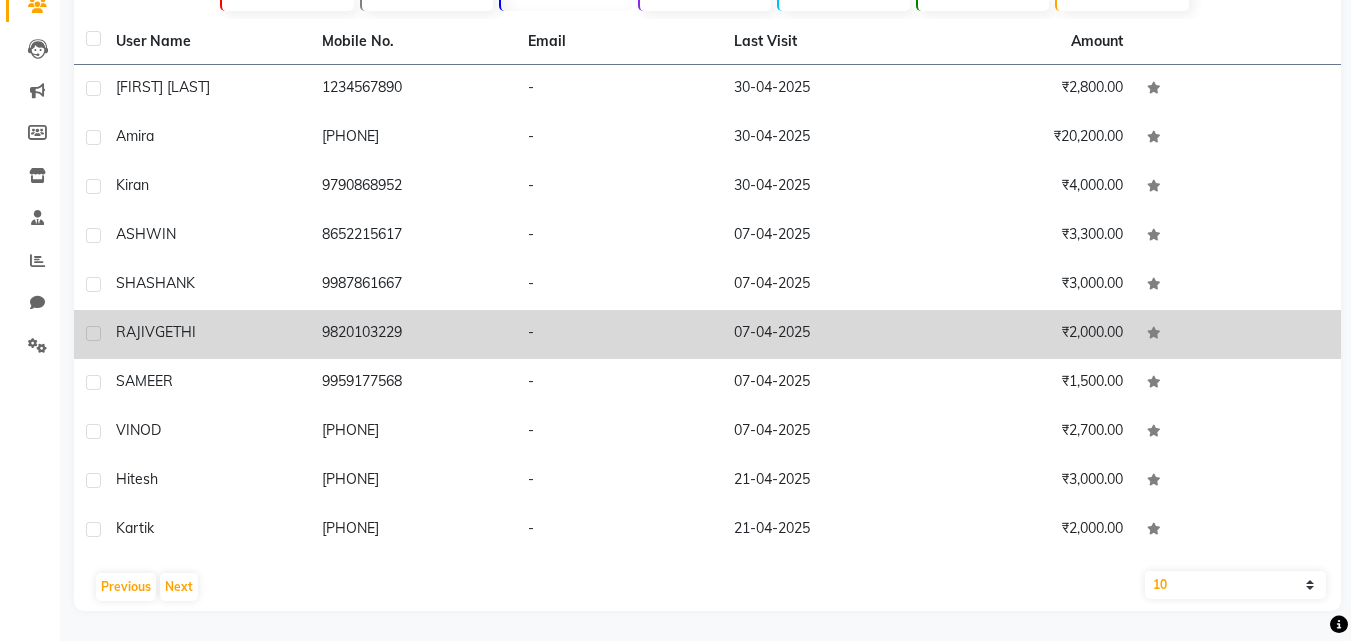 click on "RAJIV  GETHI" 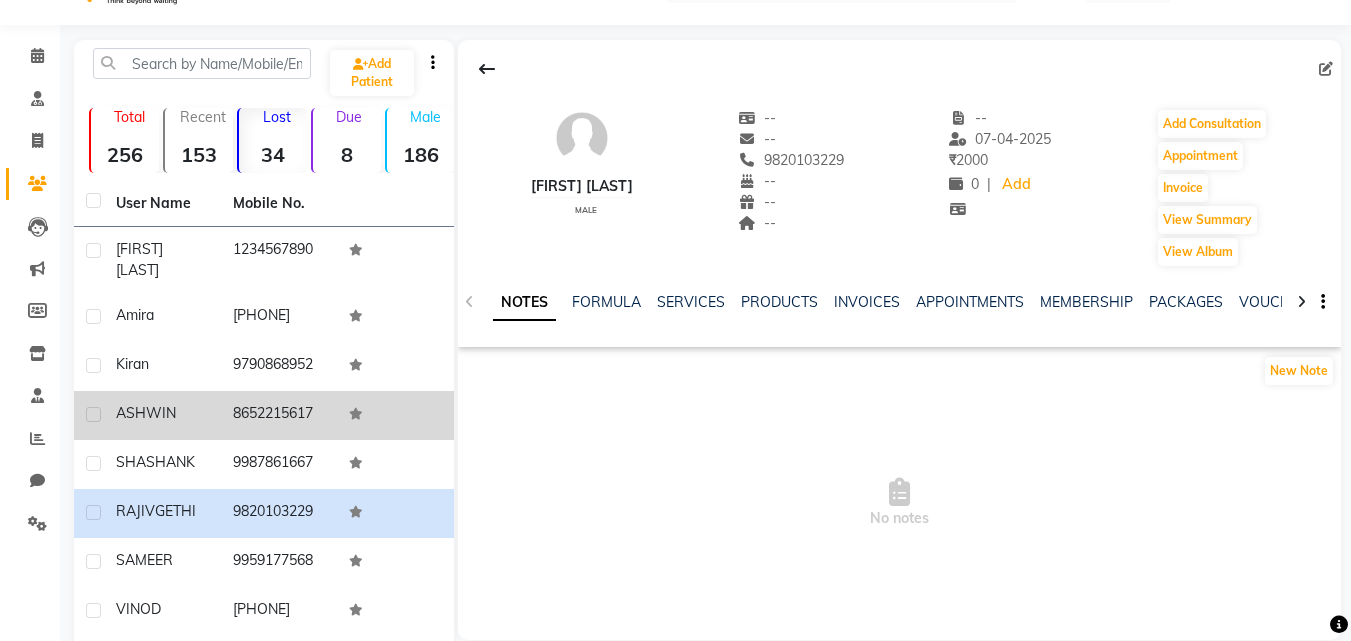 scroll, scrollTop: 45, scrollLeft: 0, axis: vertical 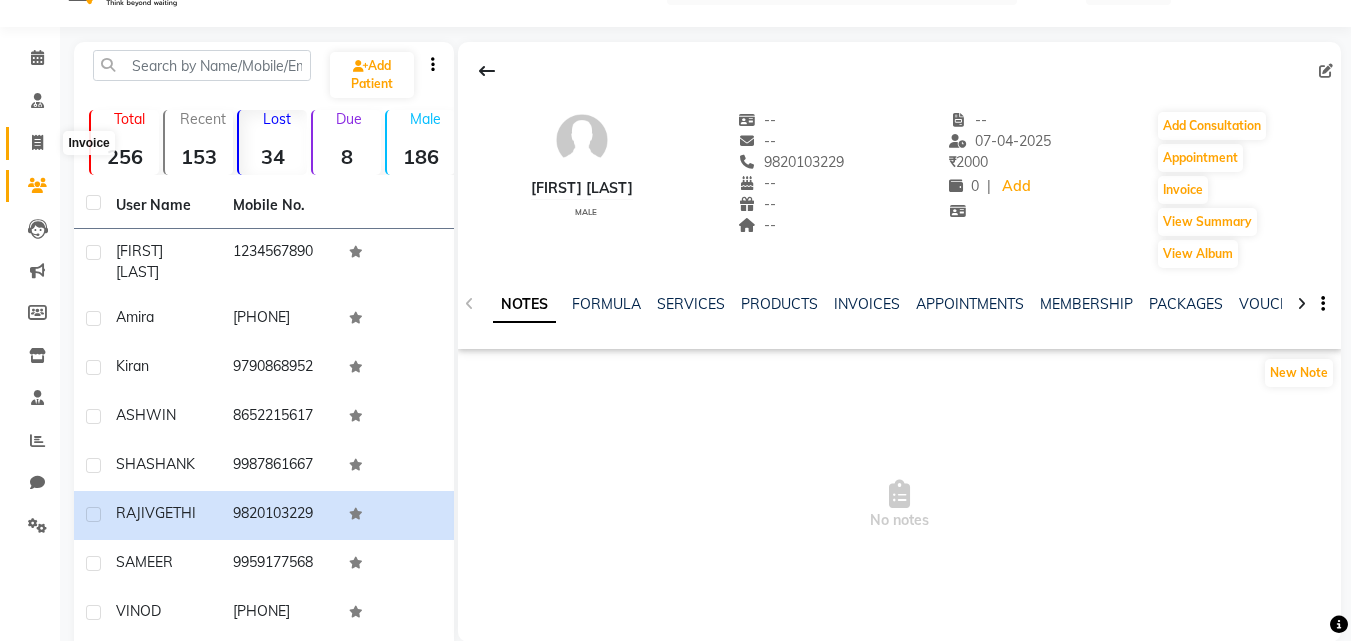 click 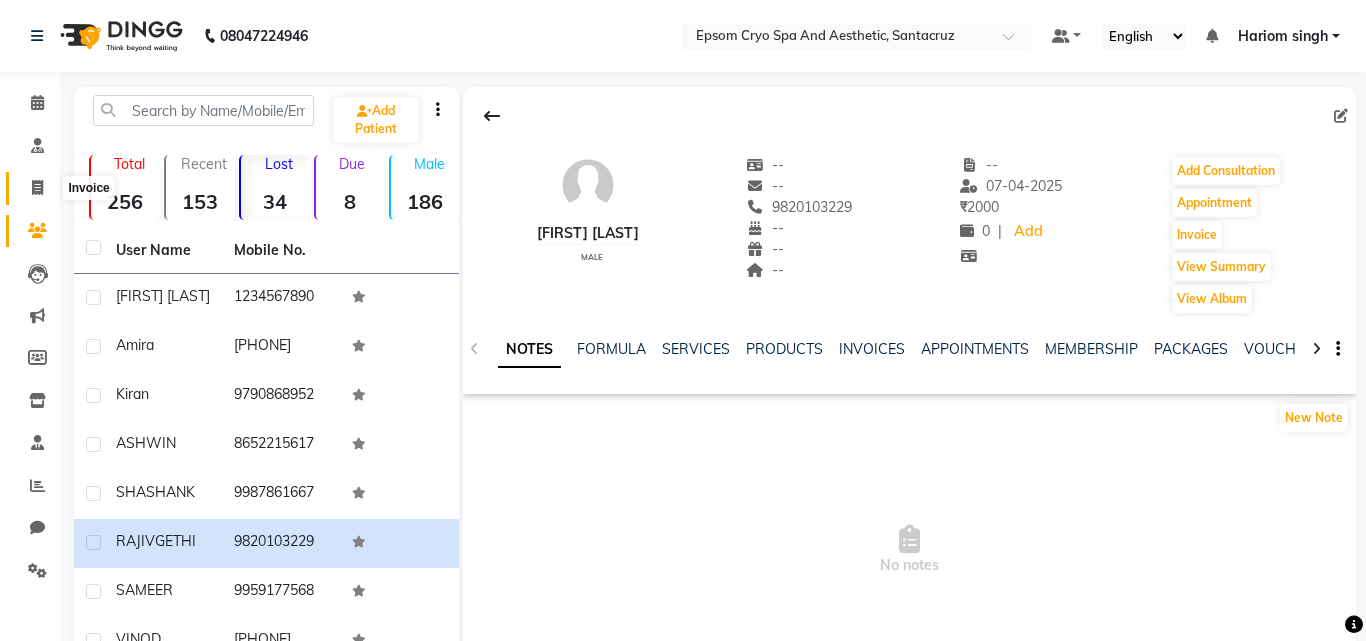 select on "service" 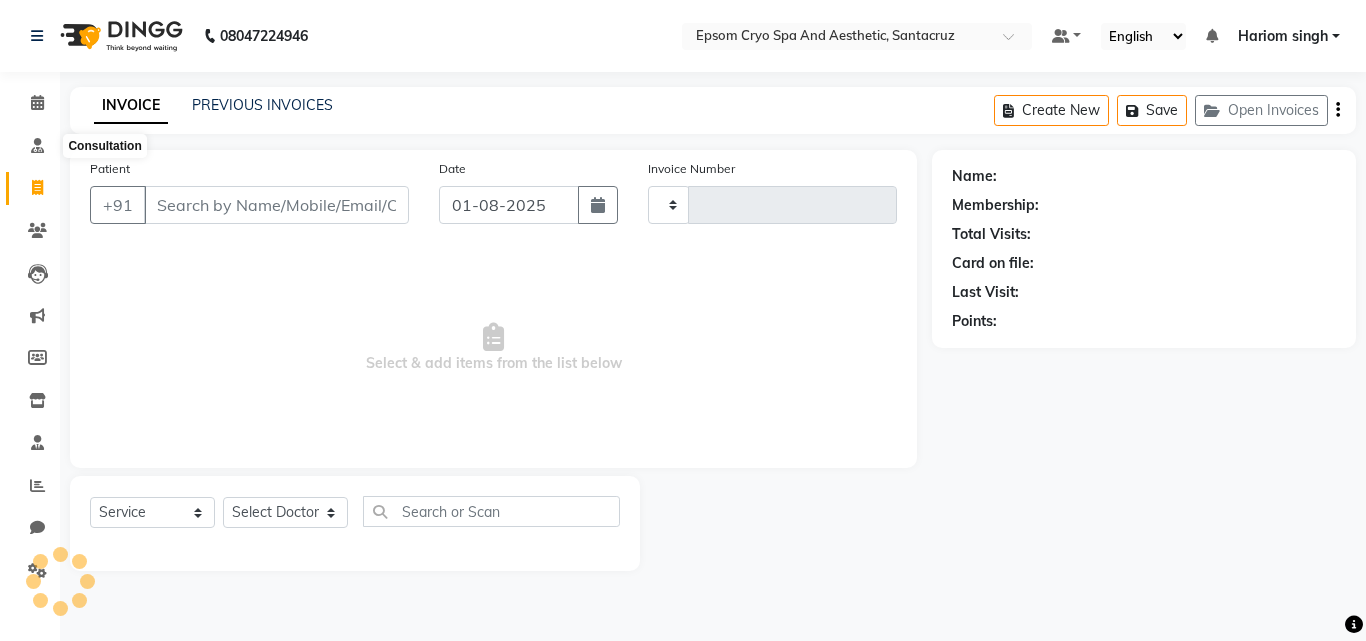type on "0406" 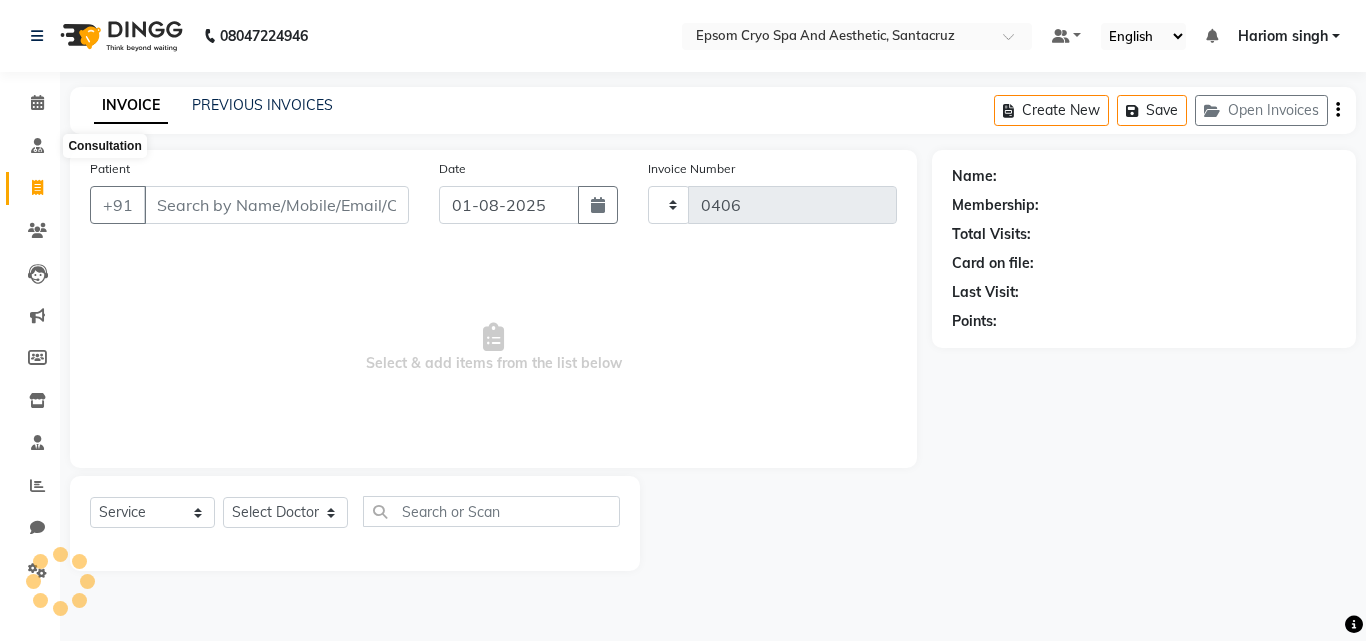 select on "8028" 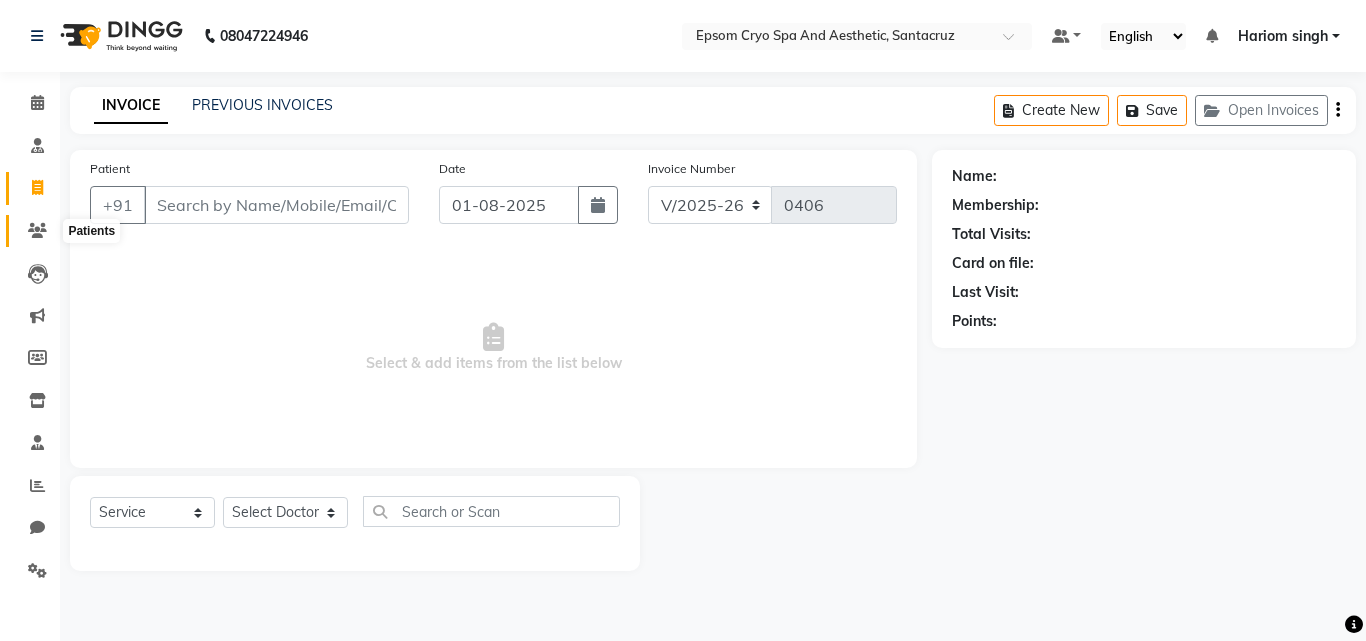 click 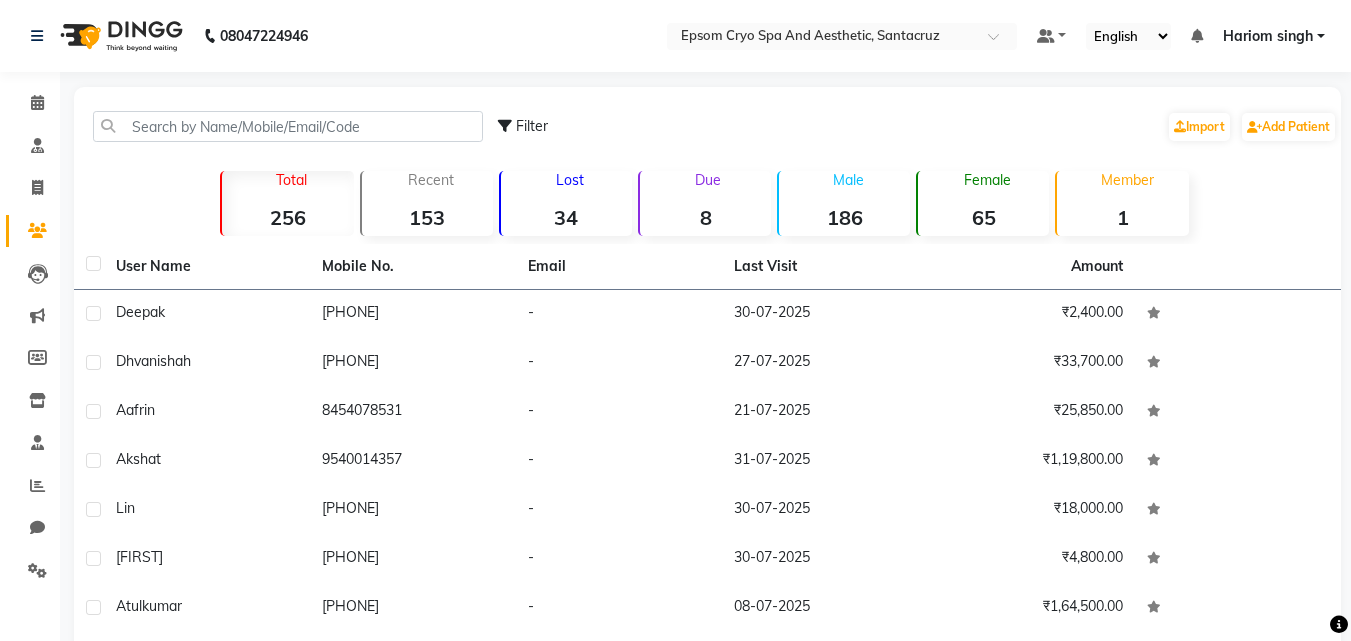 click on "34" 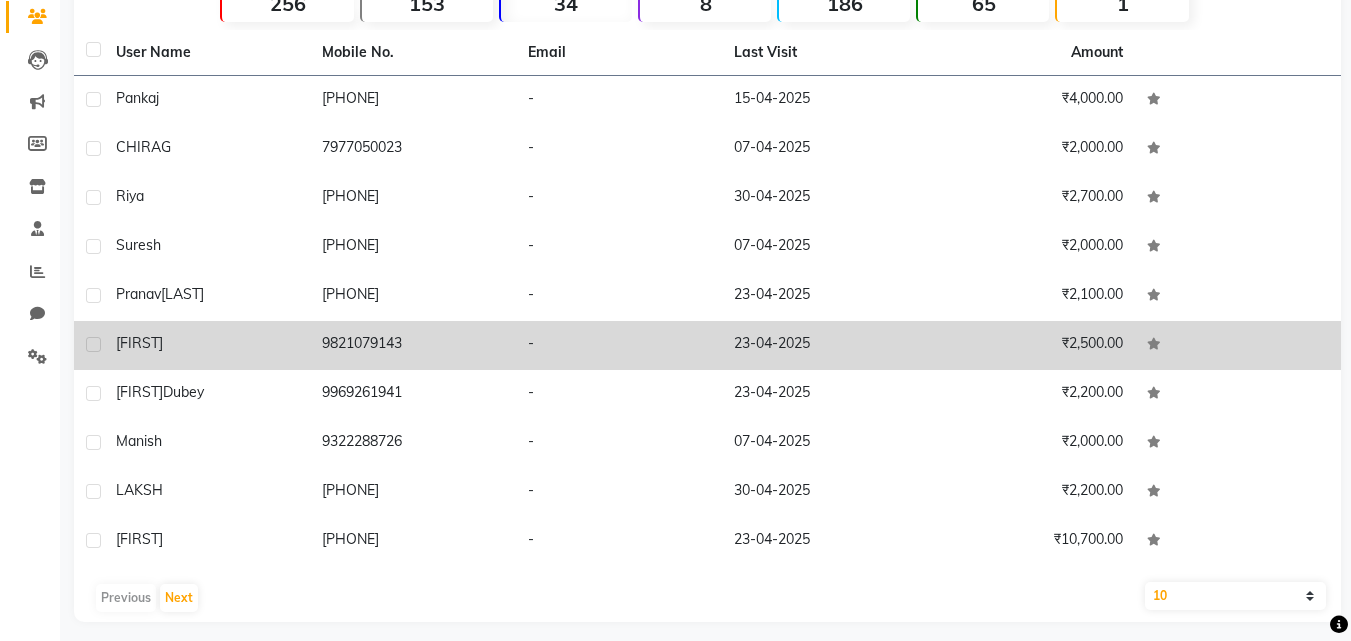 scroll, scrollTop: 225, scrollLeft: 0, axis: vertical 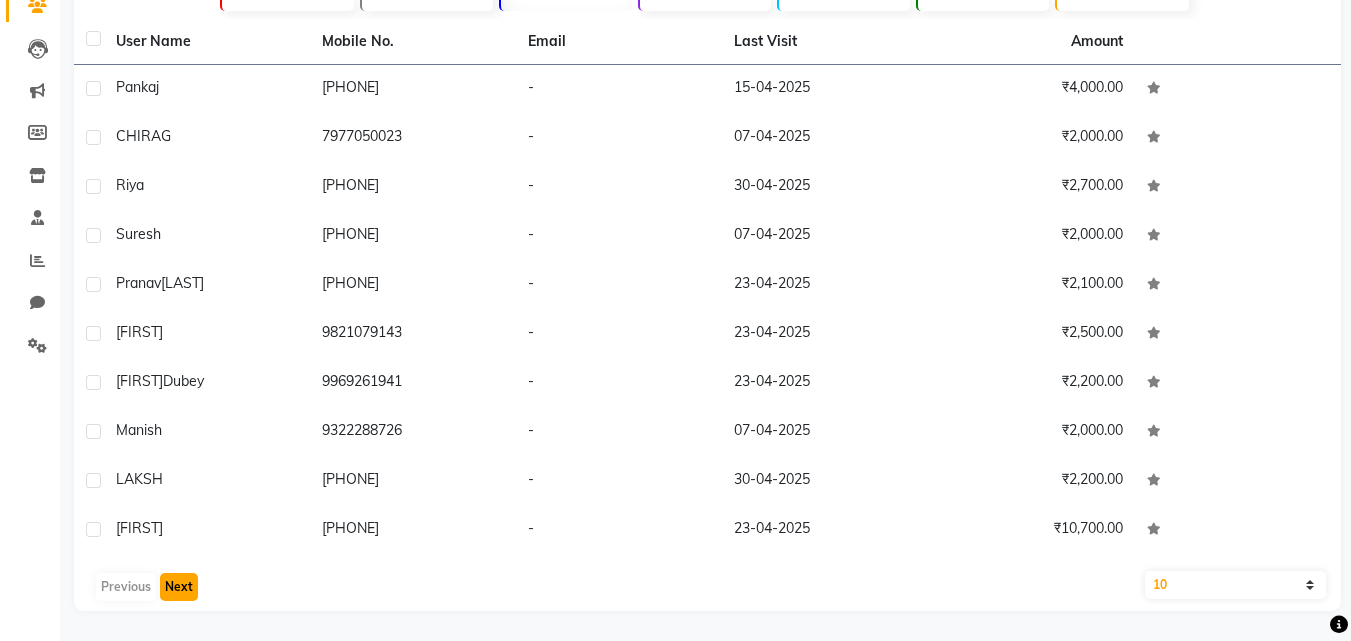 click on "Next" 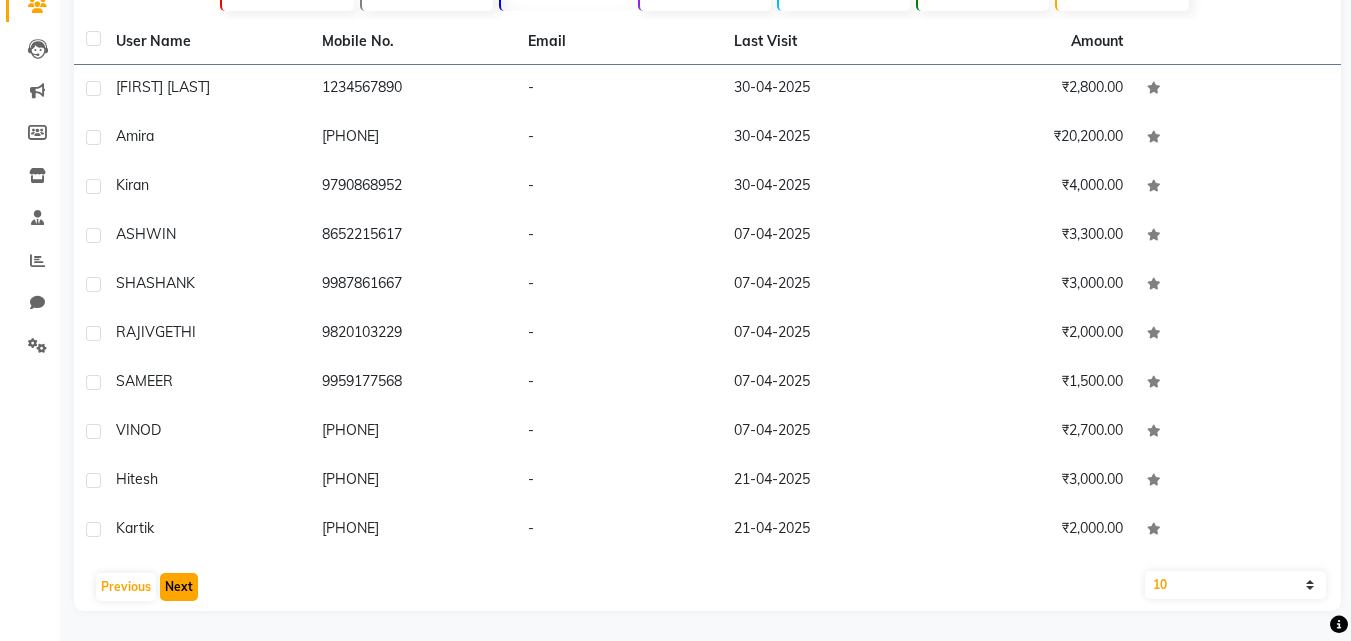 click on "Next" 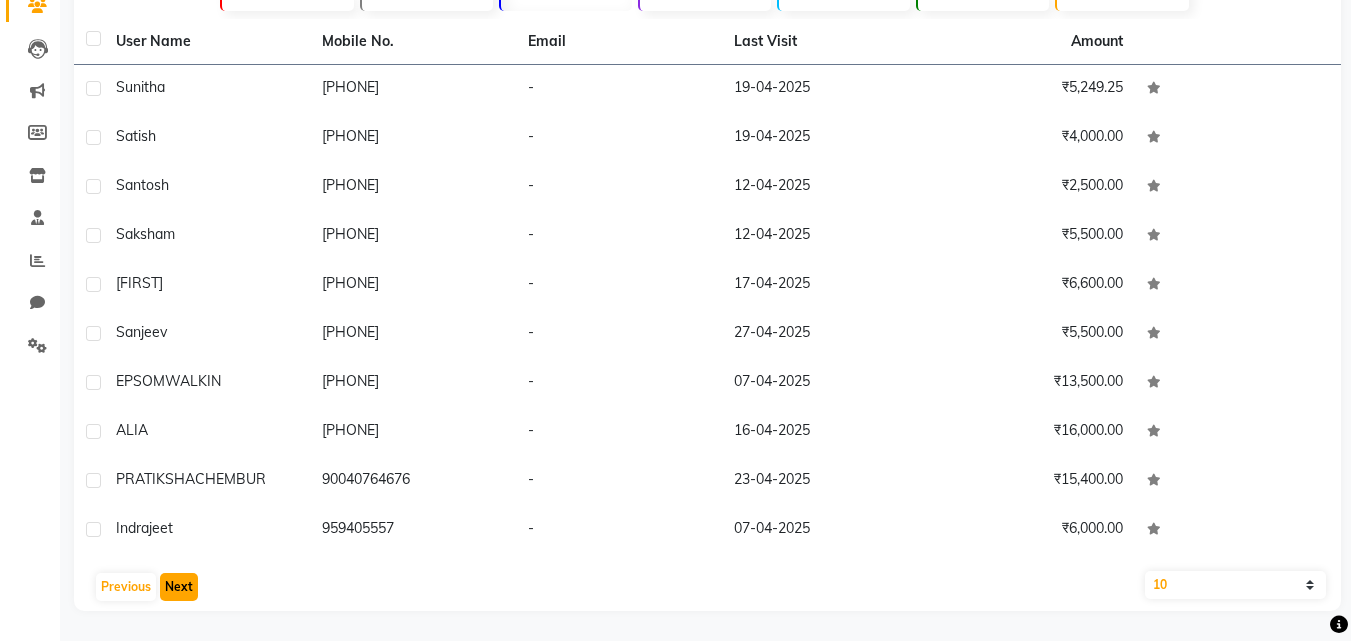 click on "Next" 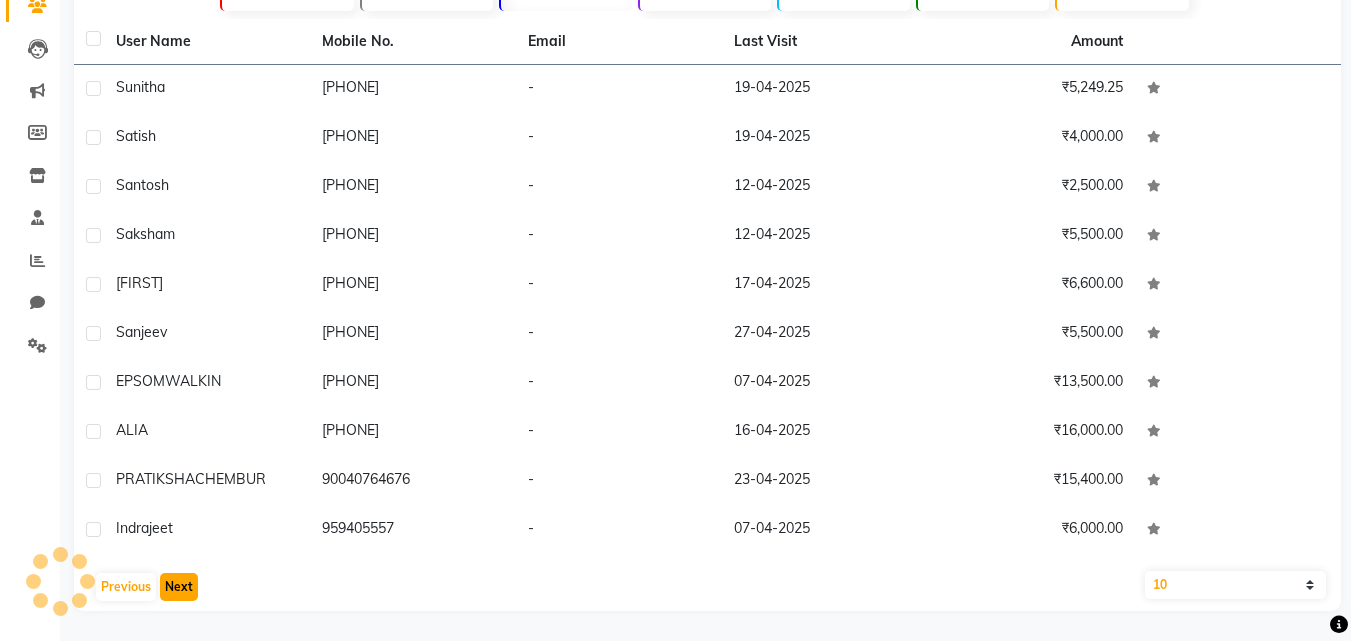 scroll, scrollTop: 76, scrollLeft: 0, axis: vertical 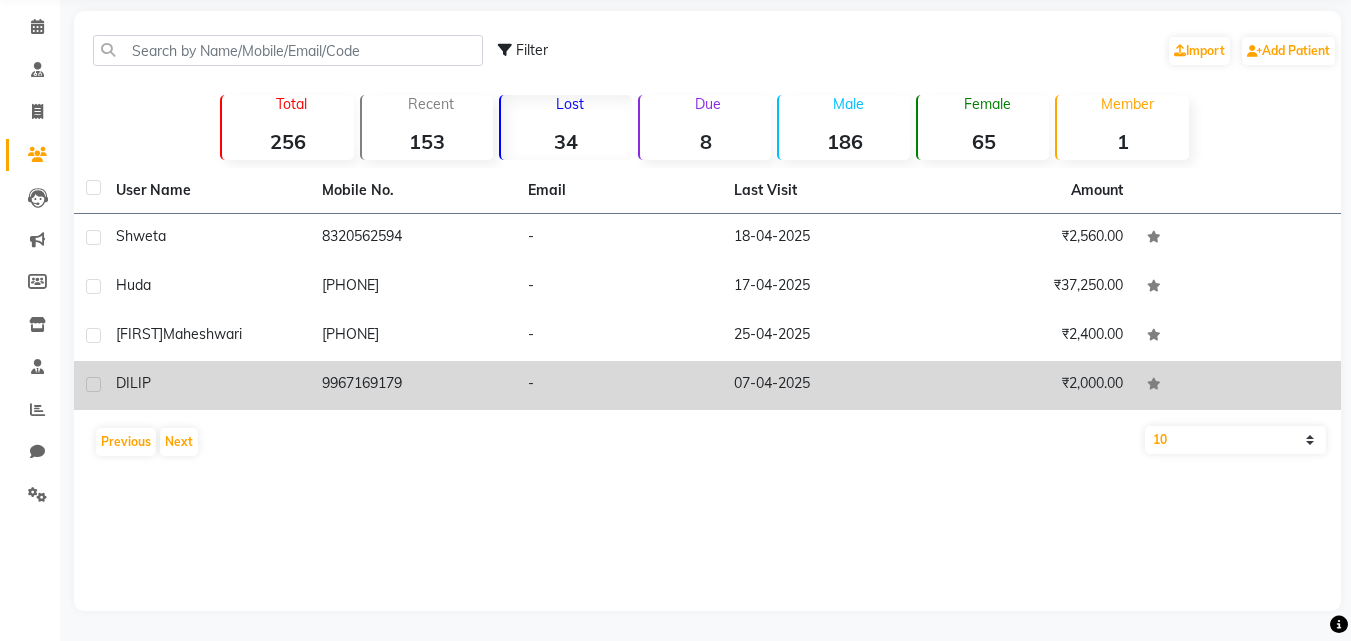 click on "9967169179" 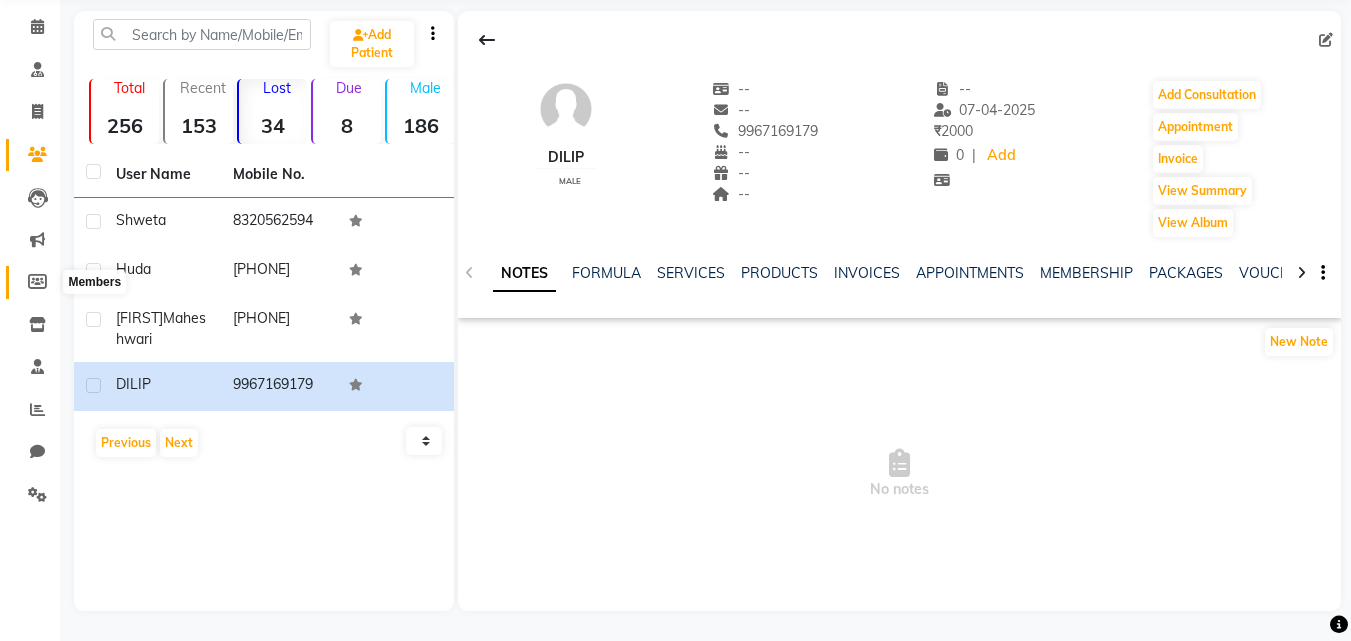 click 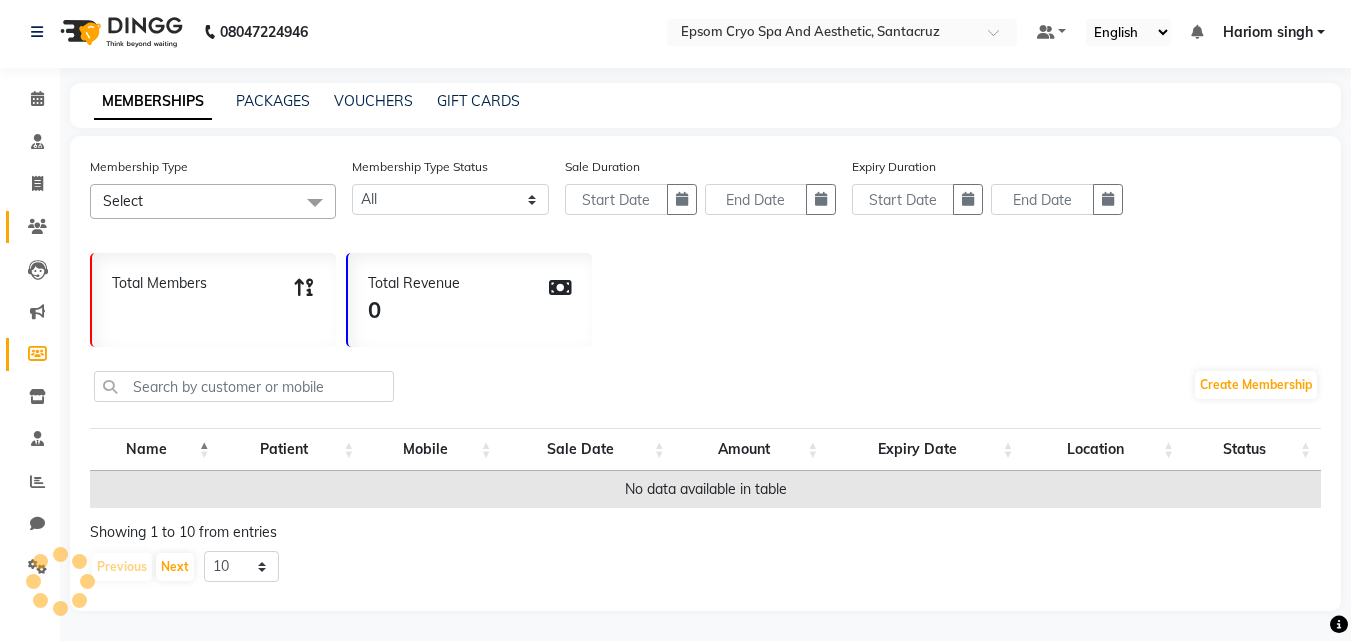 scroll, scrollTop: 0, scrollLeft: 0, axis: both 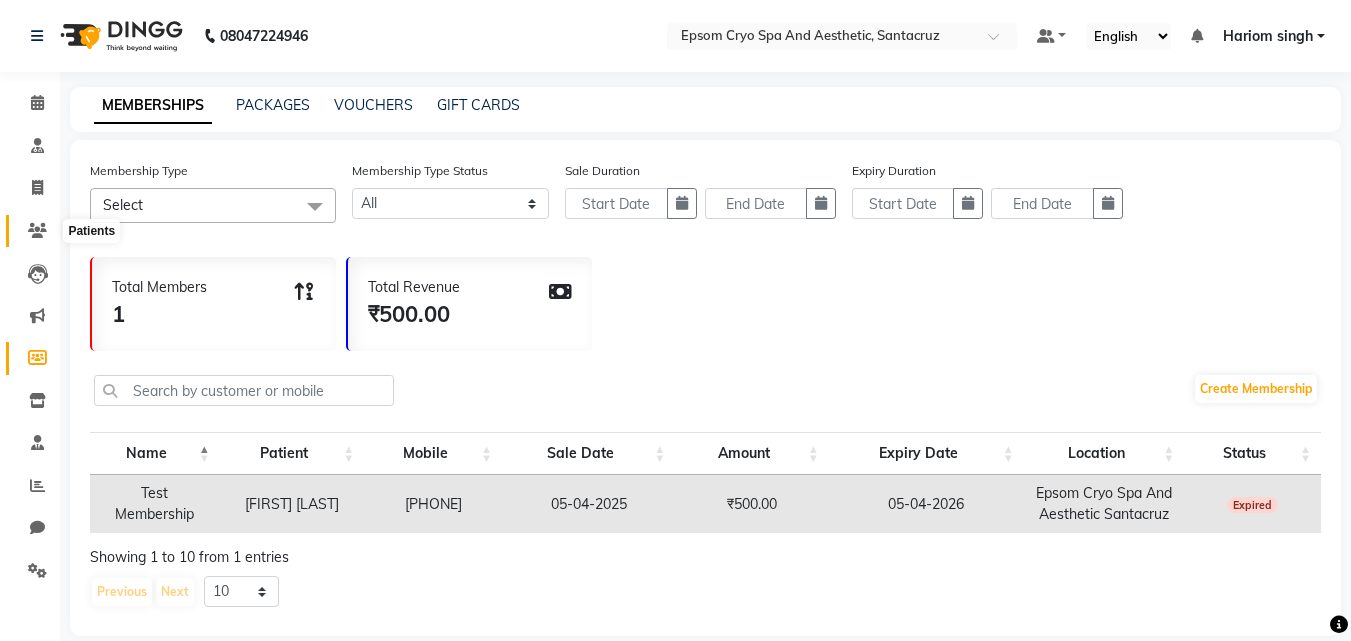click 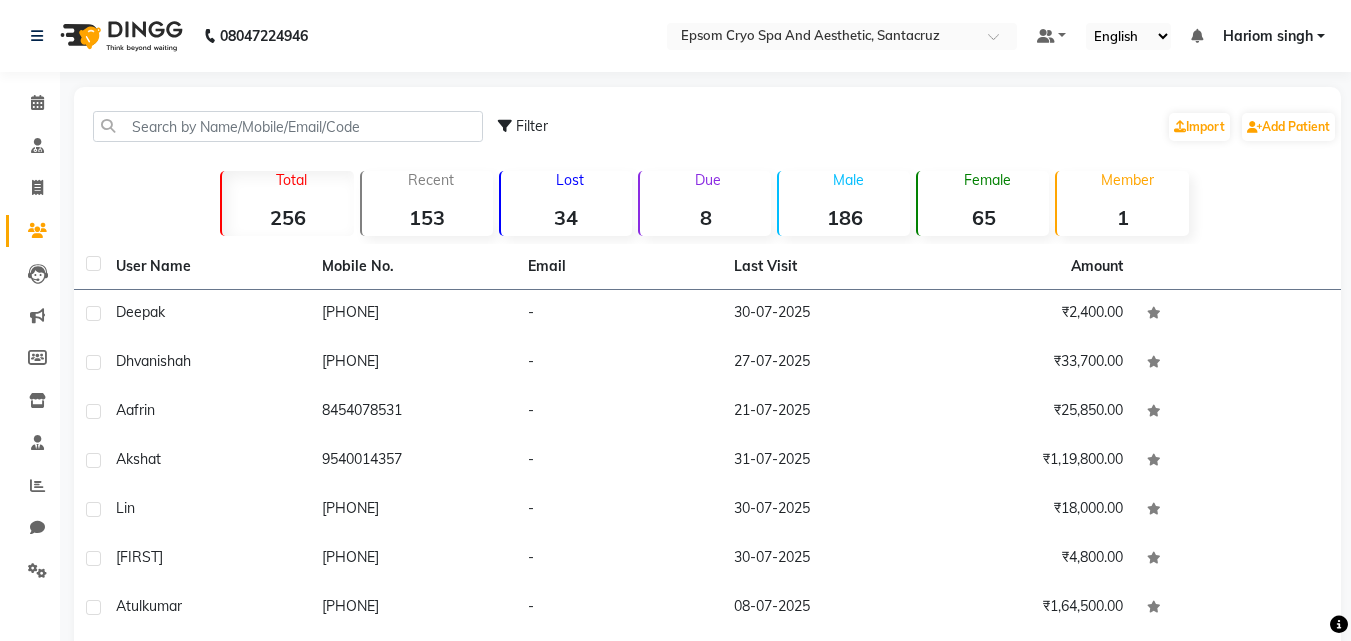 click on "34" 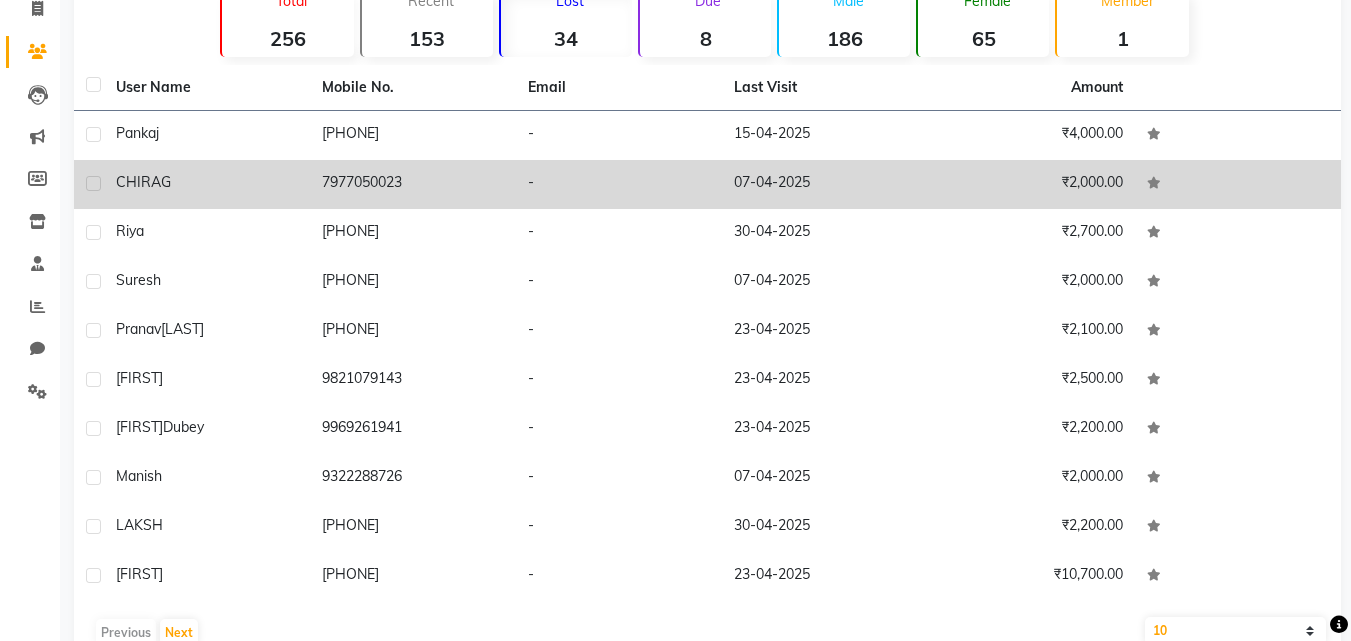 scroll, scrollTop: 225, scrollLeft: 0, axis: vertical 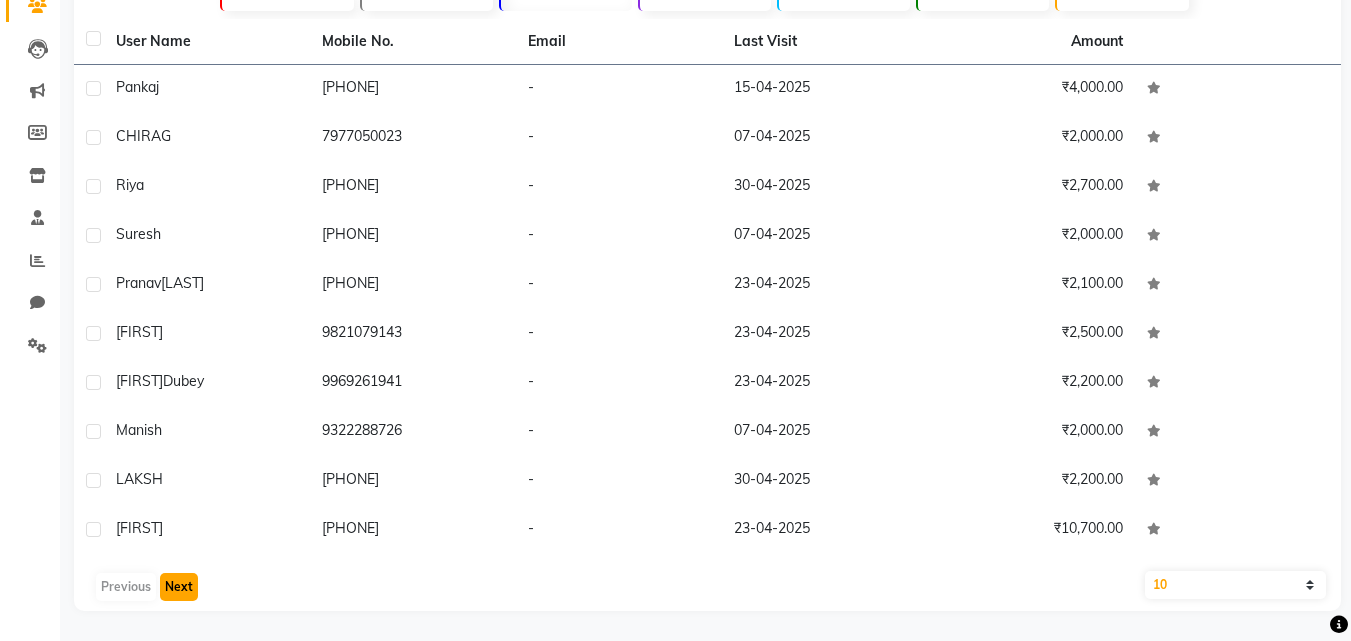 click on "Next" 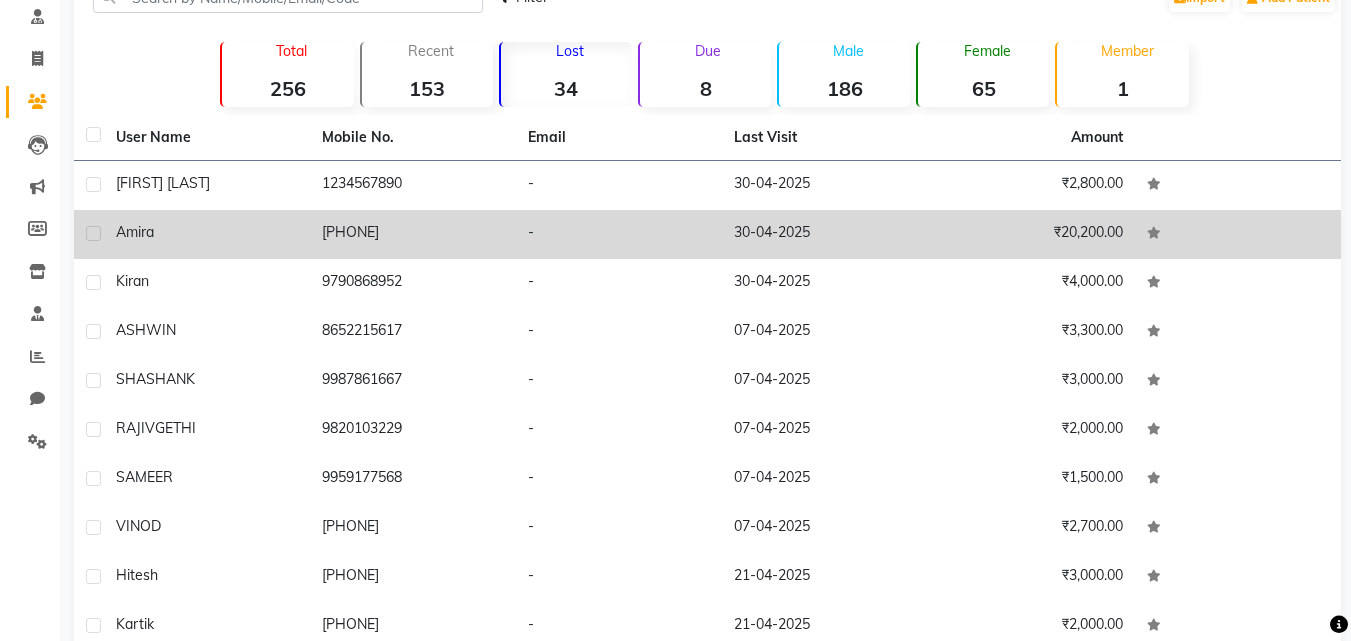 scroll, scrollTop: 225, scrollLeft: 0, axis: vertical 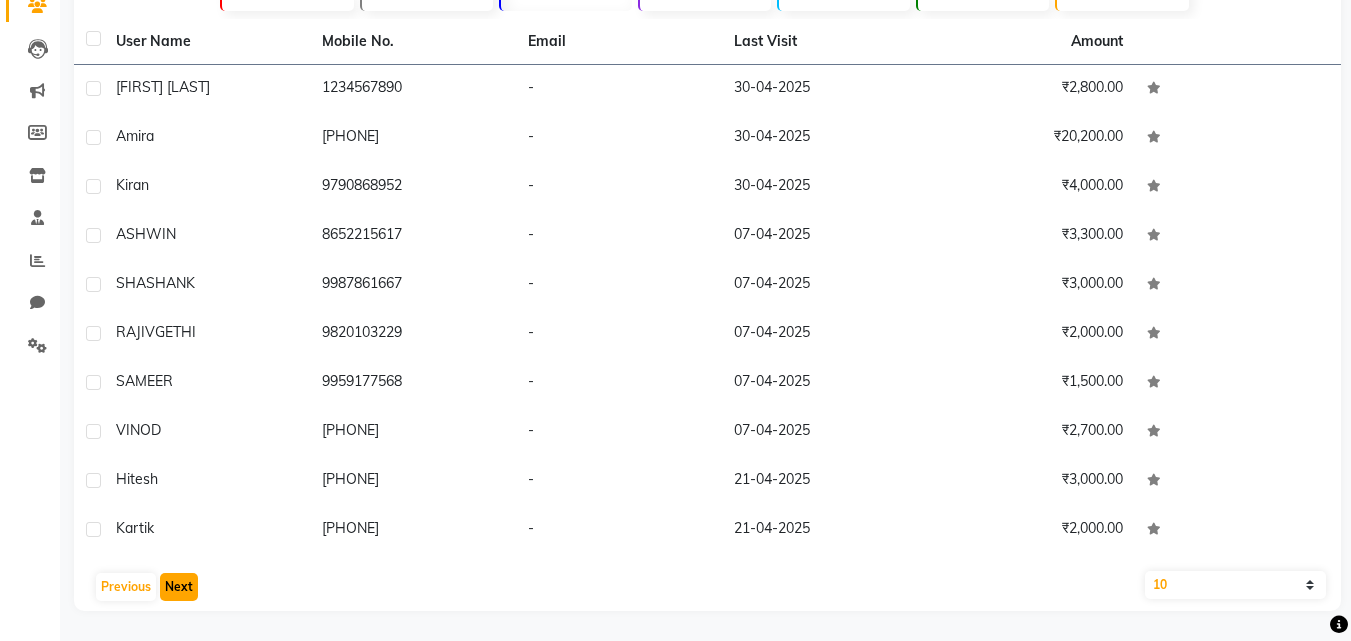 click on "Next" 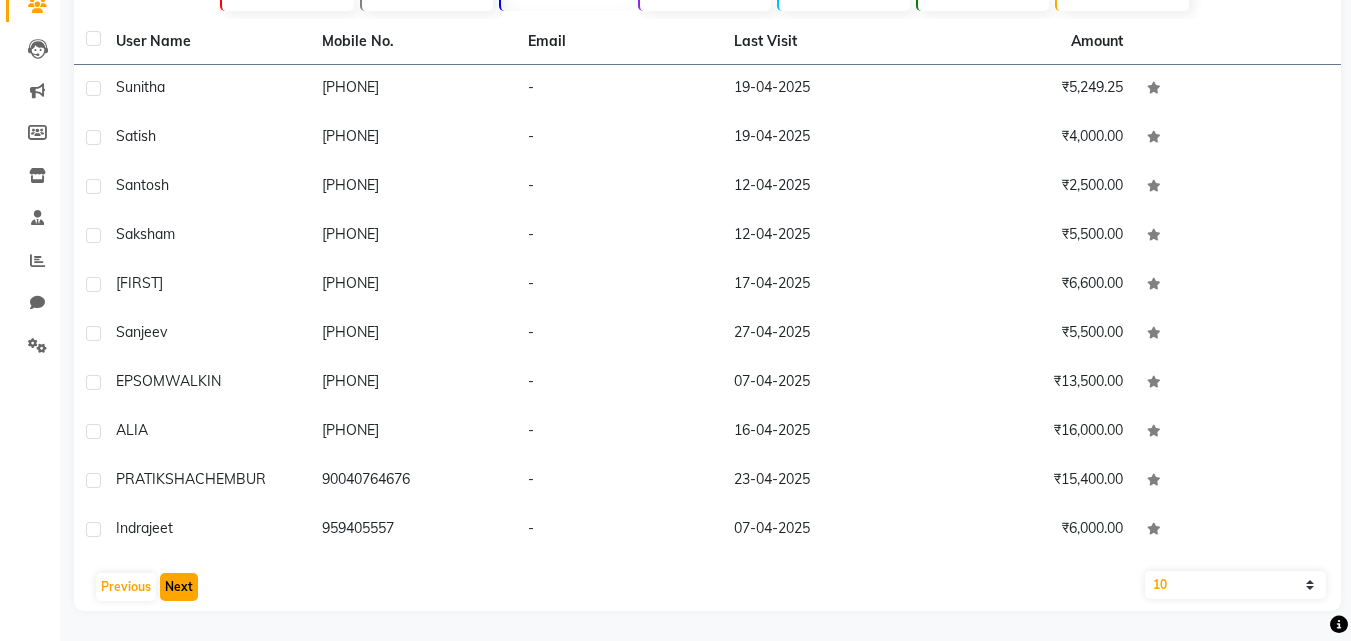 click on "Next" 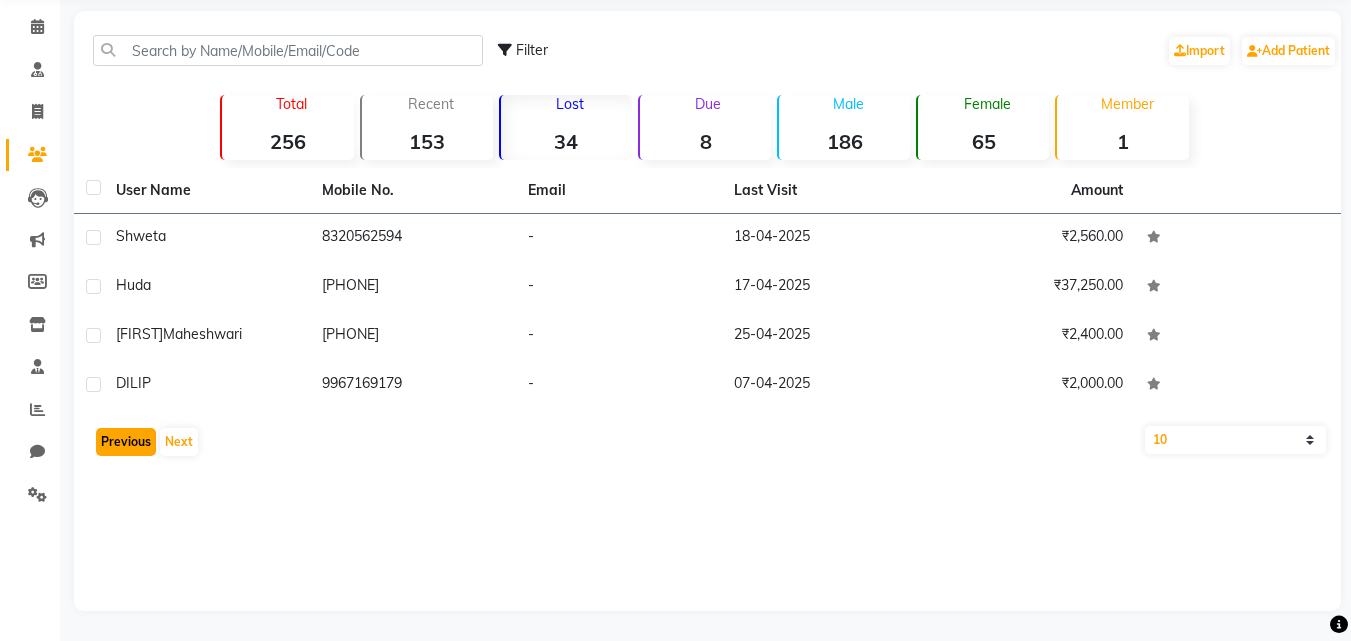 click on "Previous" 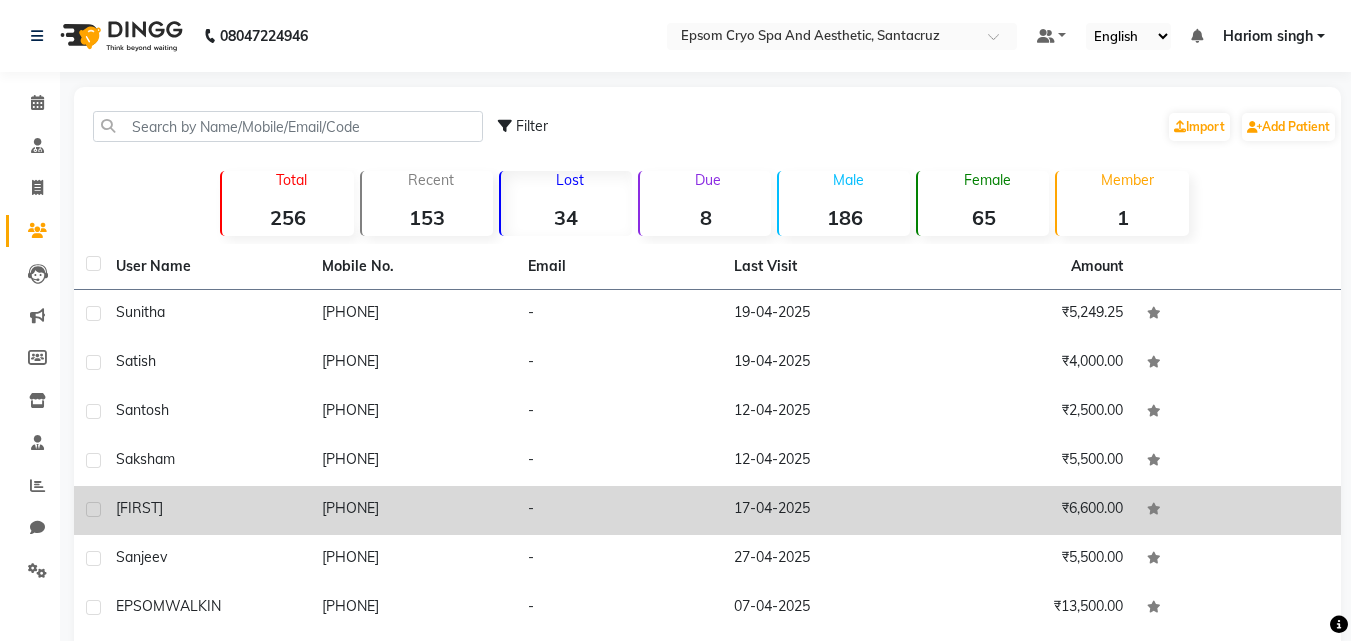 scroll, scrollTop: 225, scrollLeft: 0, axis: vertical 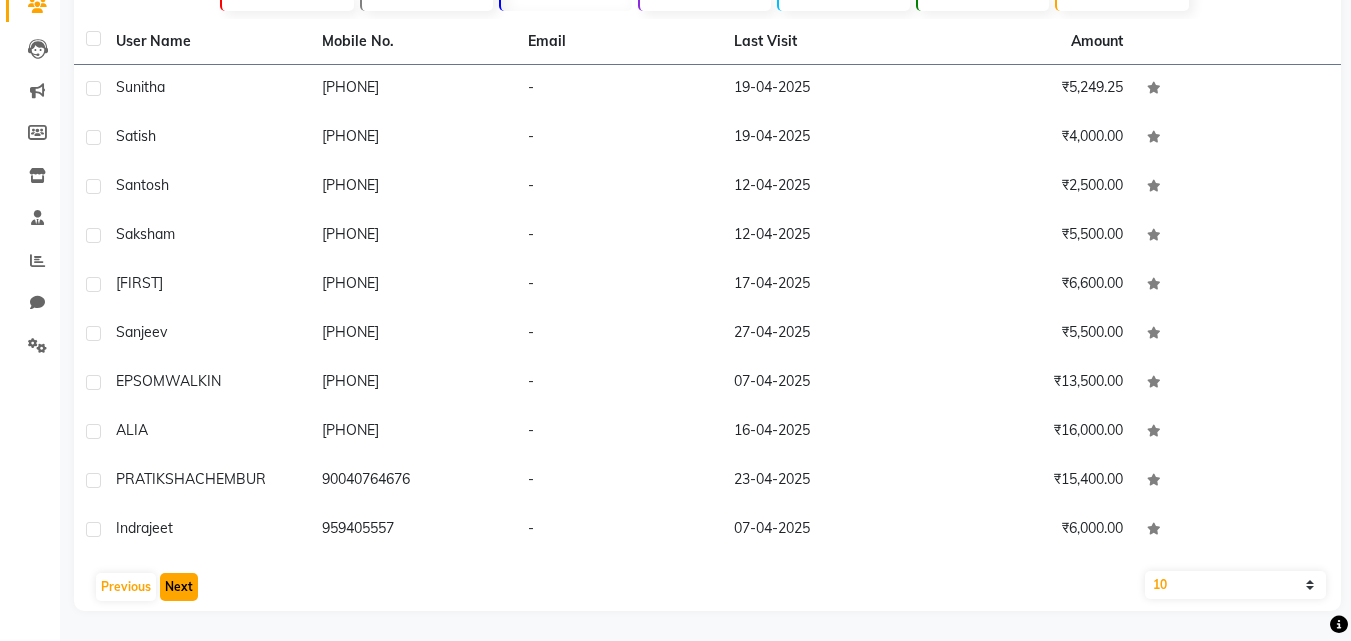 click on "Next" 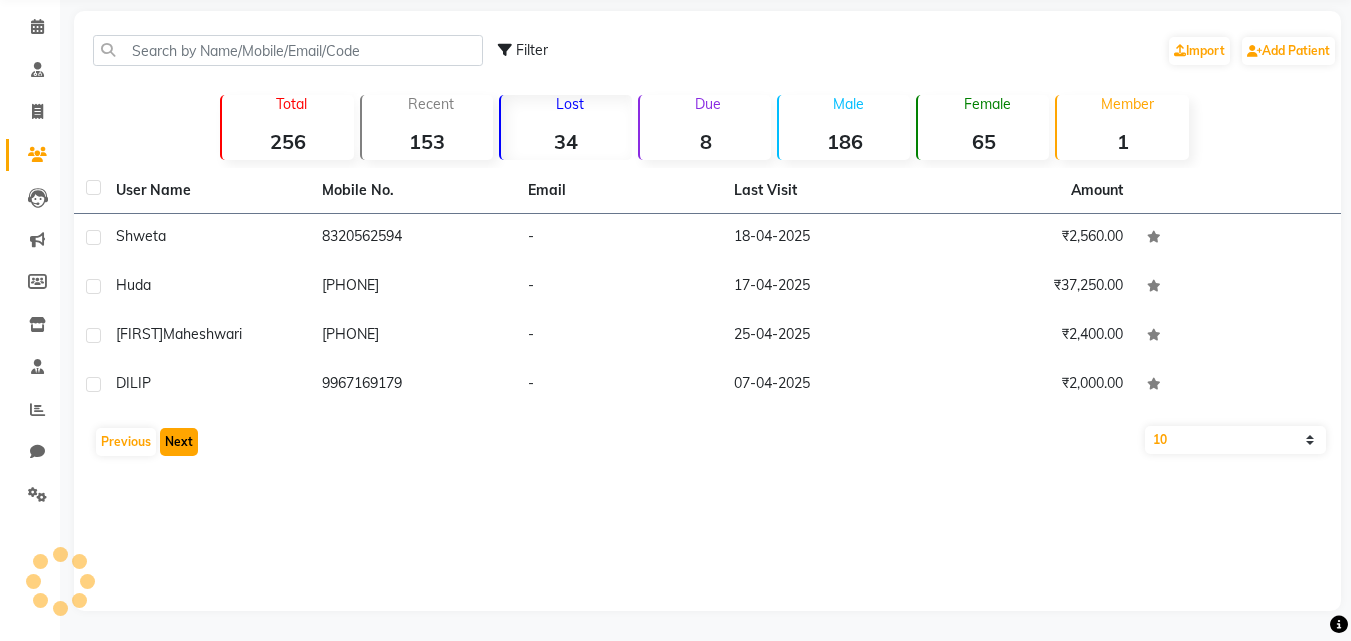 scroll, scrollTop: 76, scrollLeft: 0, axis: vertical 